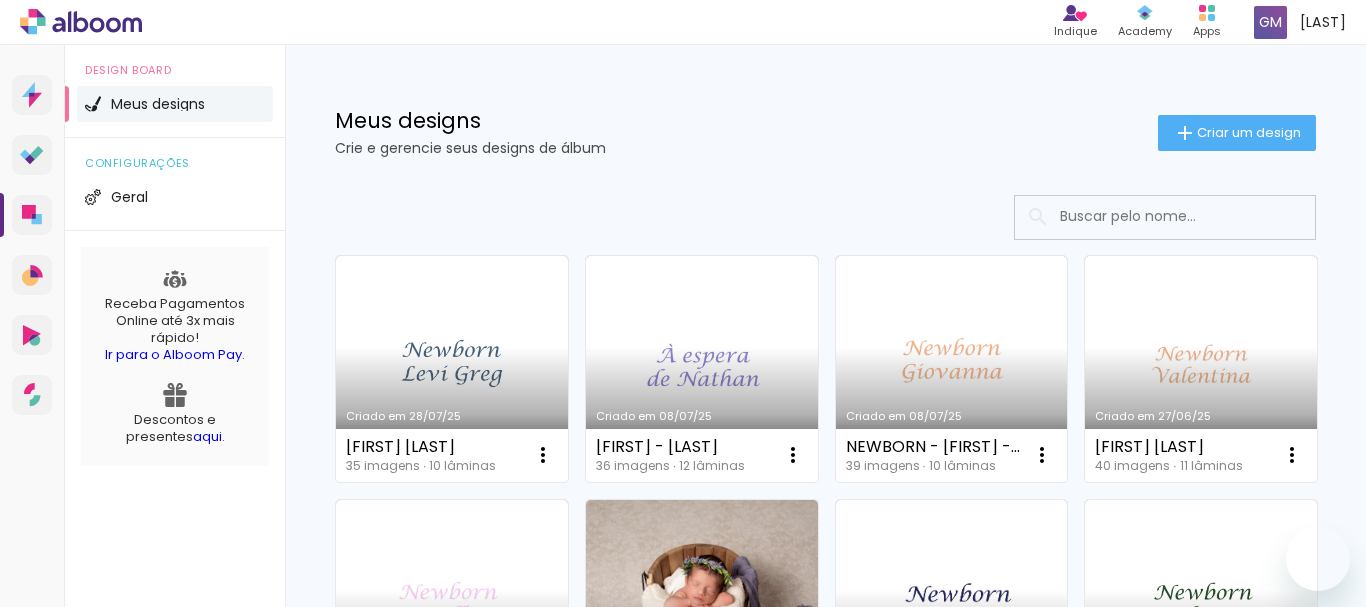 scroll, scrollTop: 0, scrollLeft: 0, axis: both 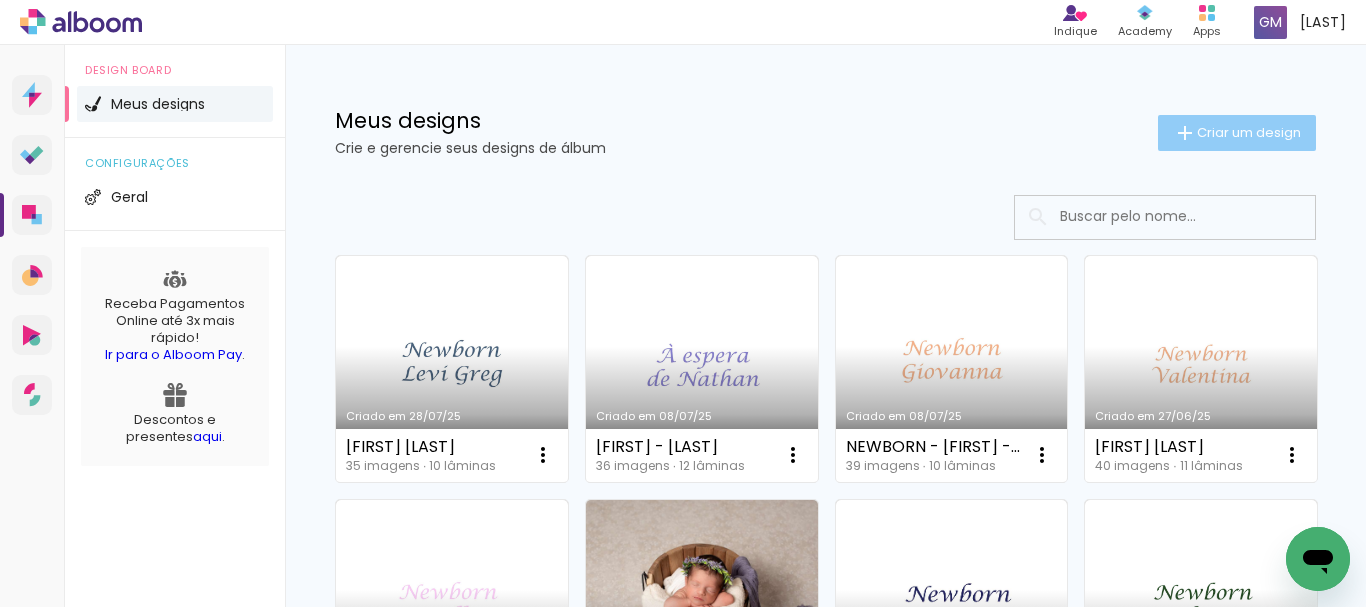 click on "Criar um design" 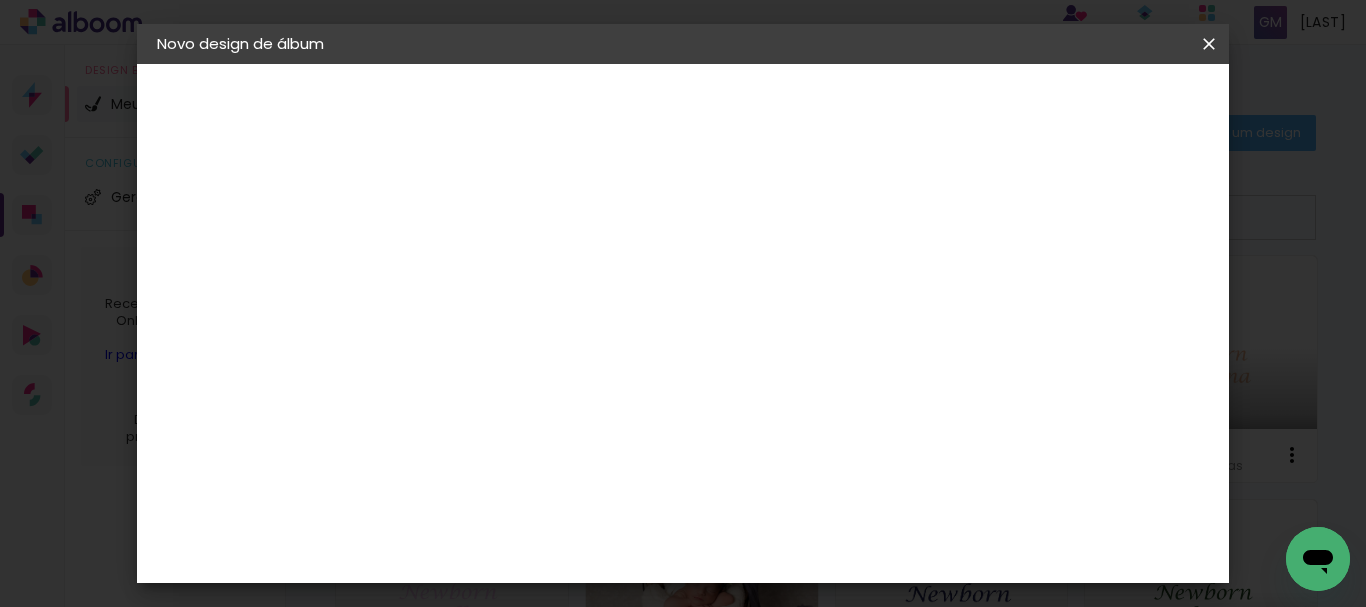 click at bounding box center (484, 268) 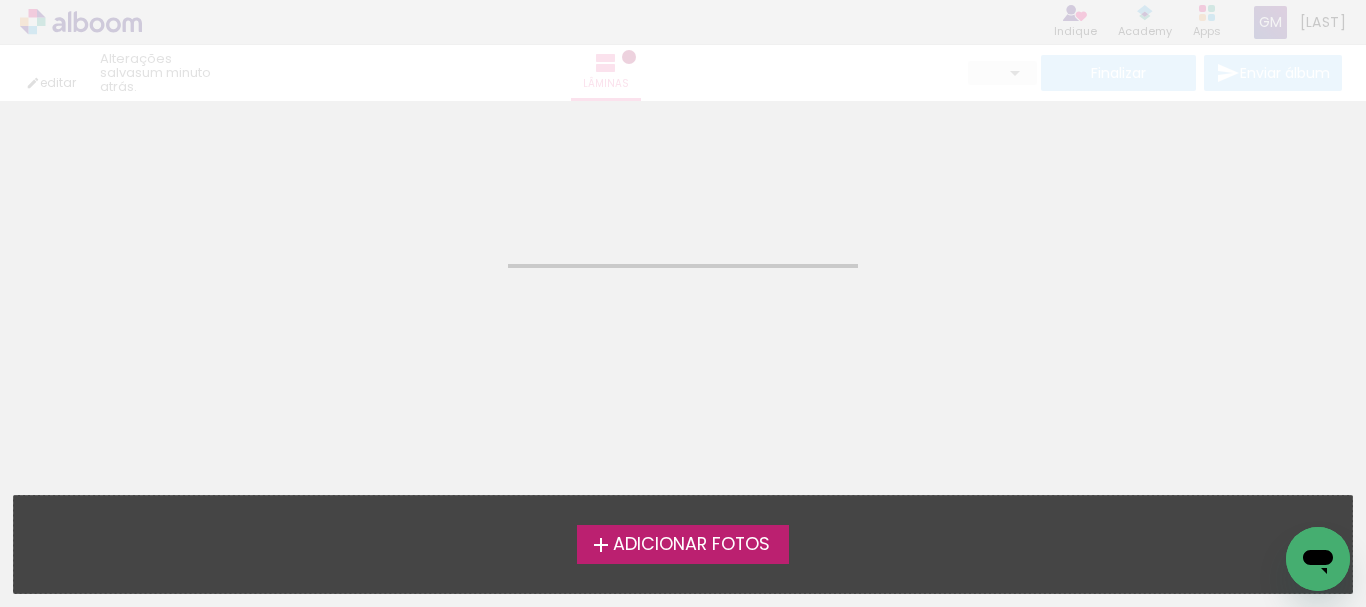 click on "Adicionar Fotos" at bounding box center [691, 545] 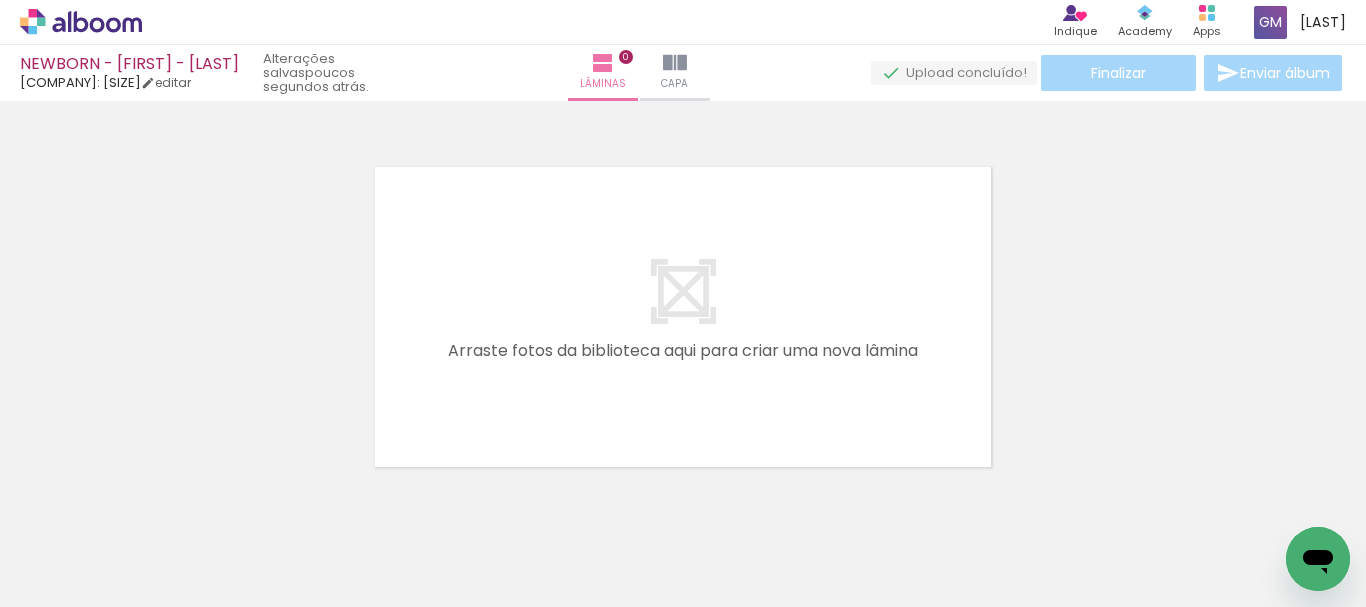 scroll, scrollTop: 26, scrollLeft: 0, axis: vertical 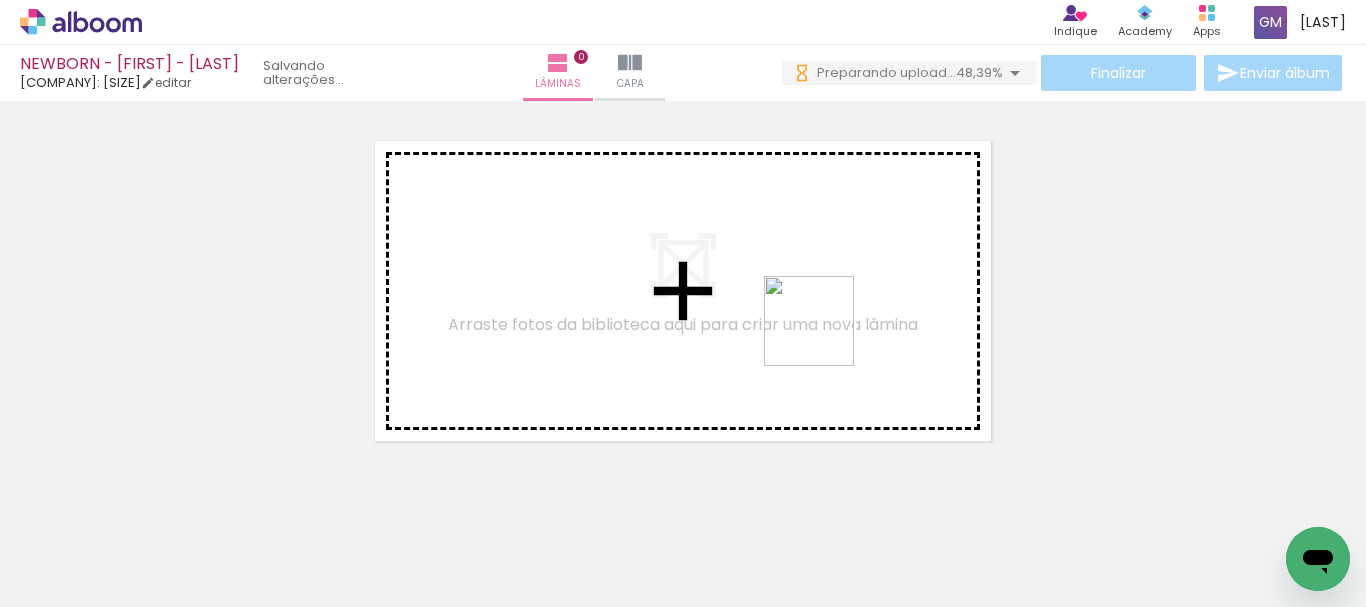drag, startPoint x: 1262, startPoint y: 566, endPoint x: 824, endPoint y: 341, distance: 492.4114 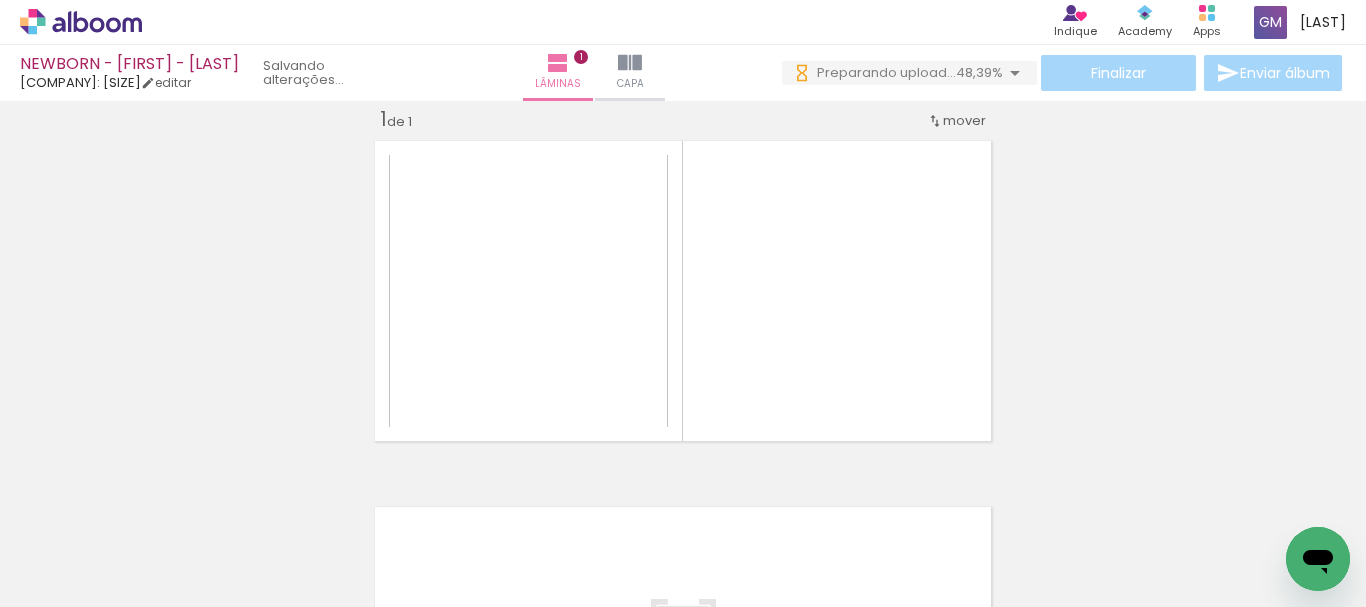 scroll, scrollTop: 26, scrollLeft: 0, axis: vertical 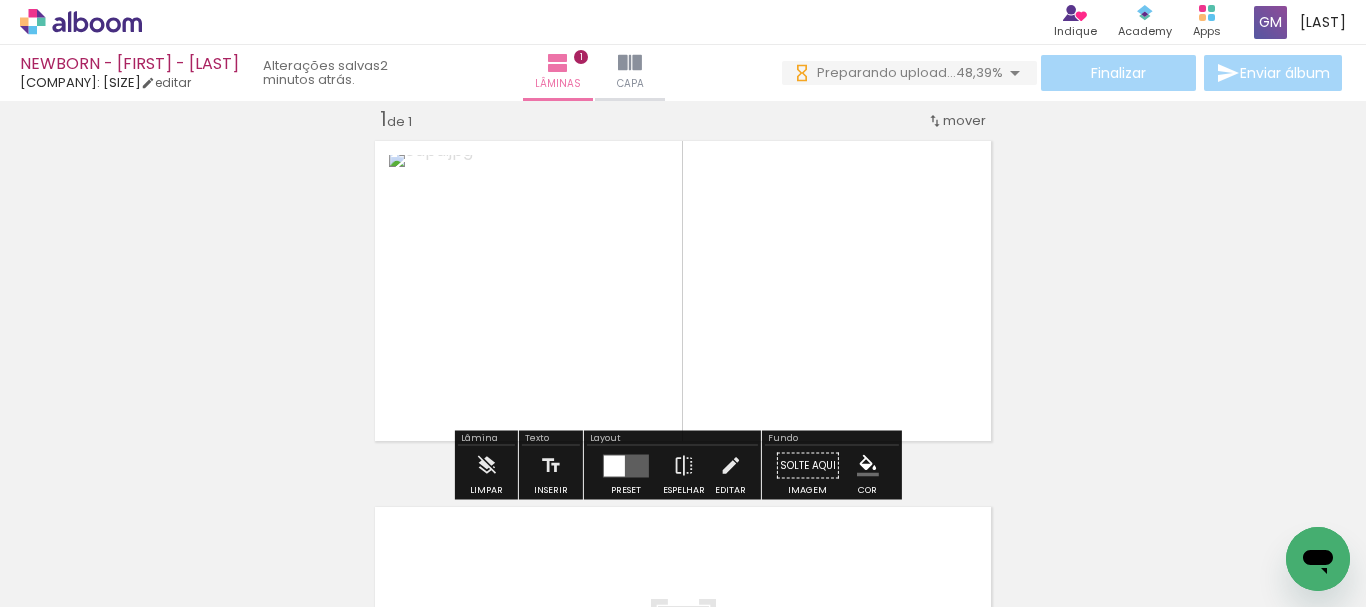click at bounding box center [626, 465] 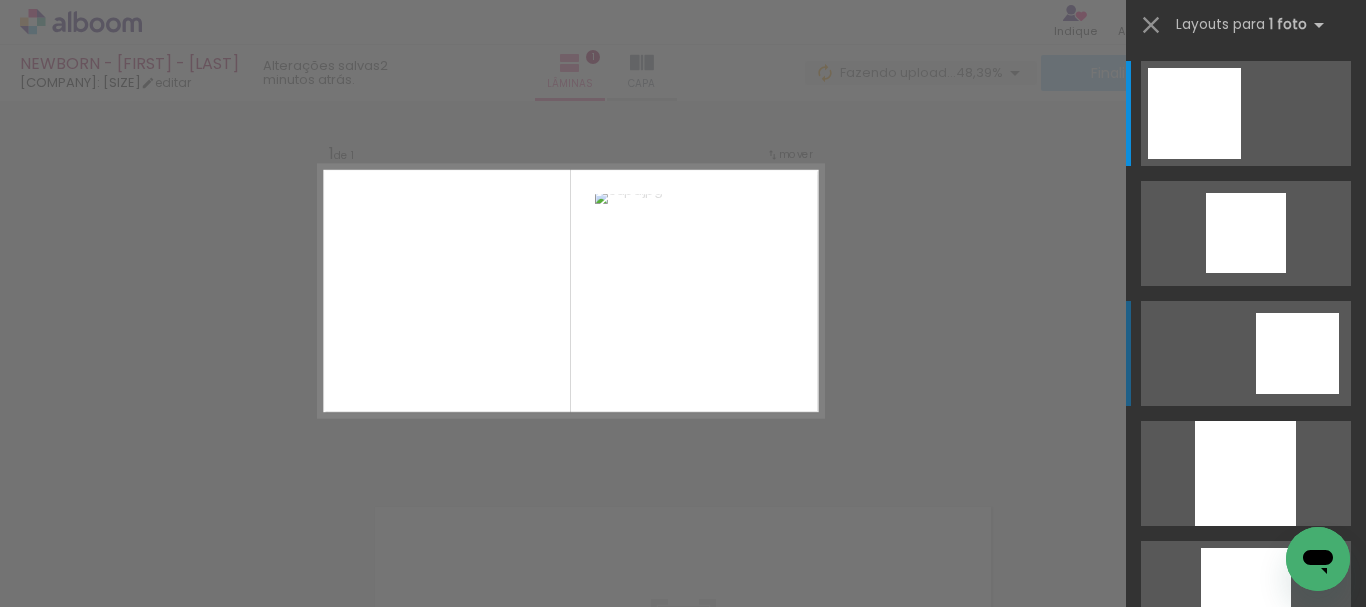 click at bounding box center (1194, 113) 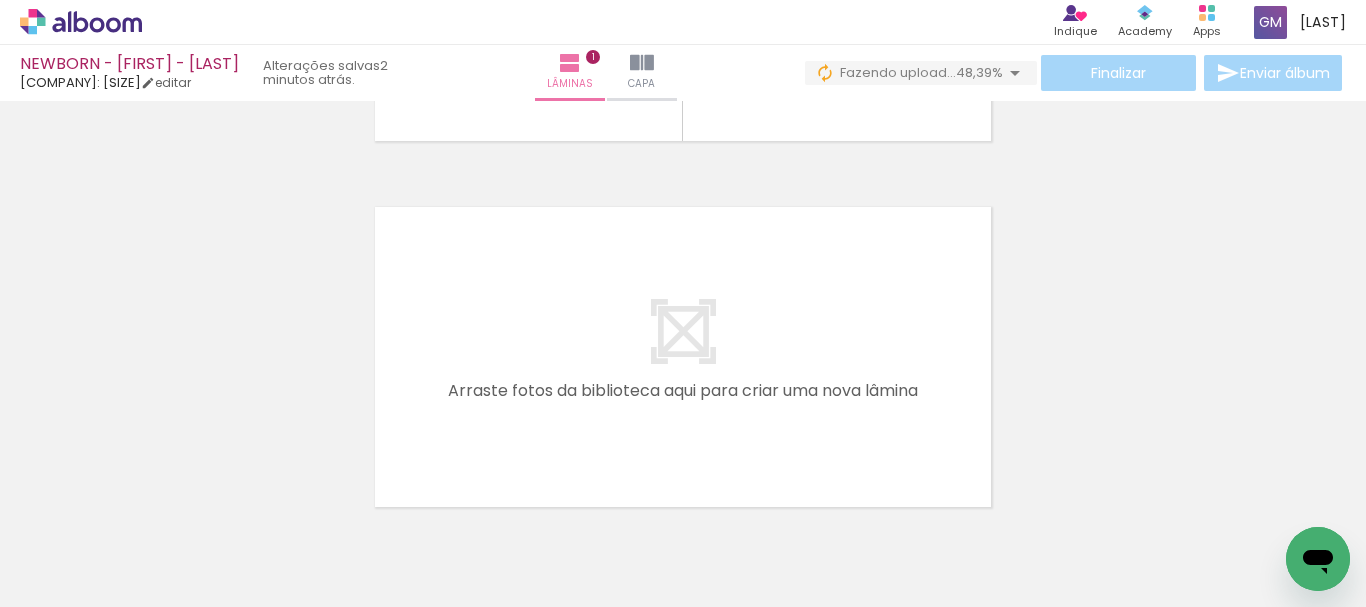 scroll, scrollTop: 426, scrollLeft: 0, axis: vertical 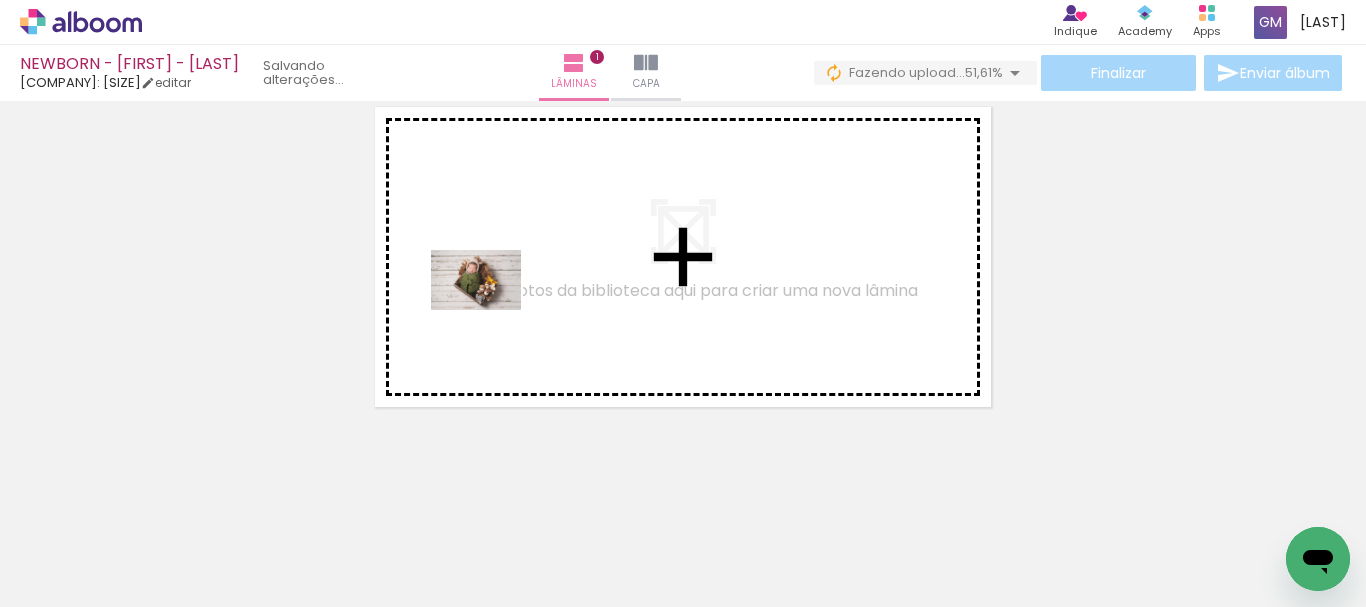 drag, startPoint x: 219, startPoint y: 560, endPoint x: 493, endPoint y: 307, distance: 372.941 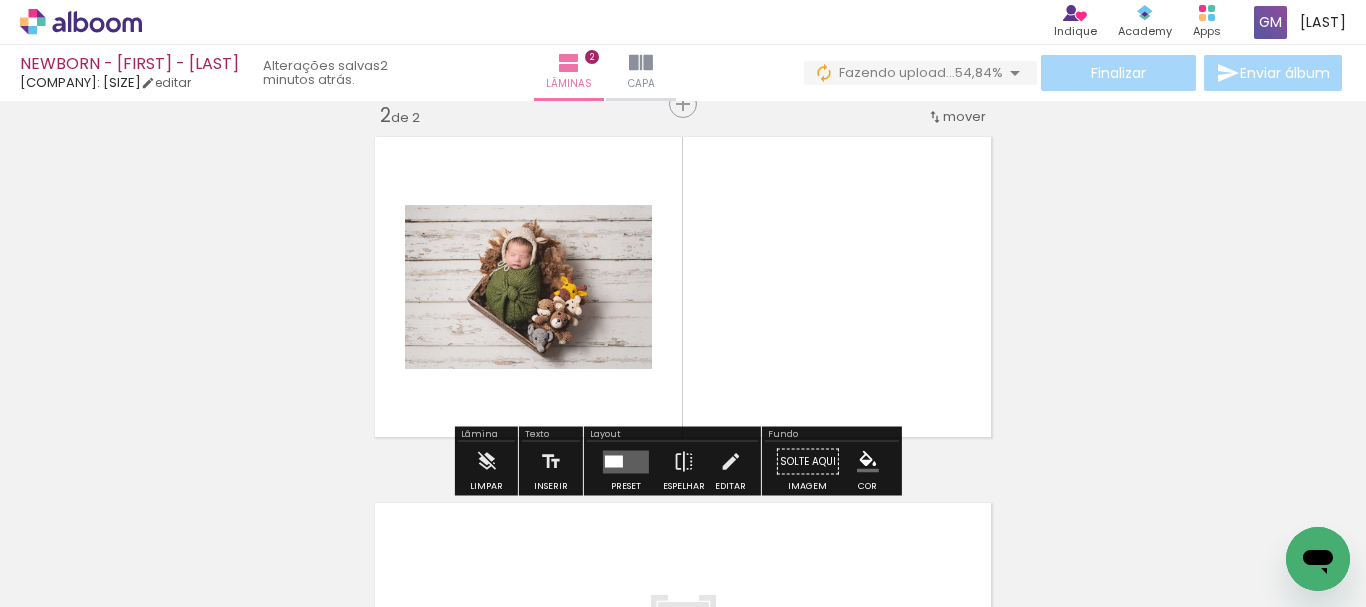 scroll, scrollTop: 392, scrollLeft: 0, axis: vertical 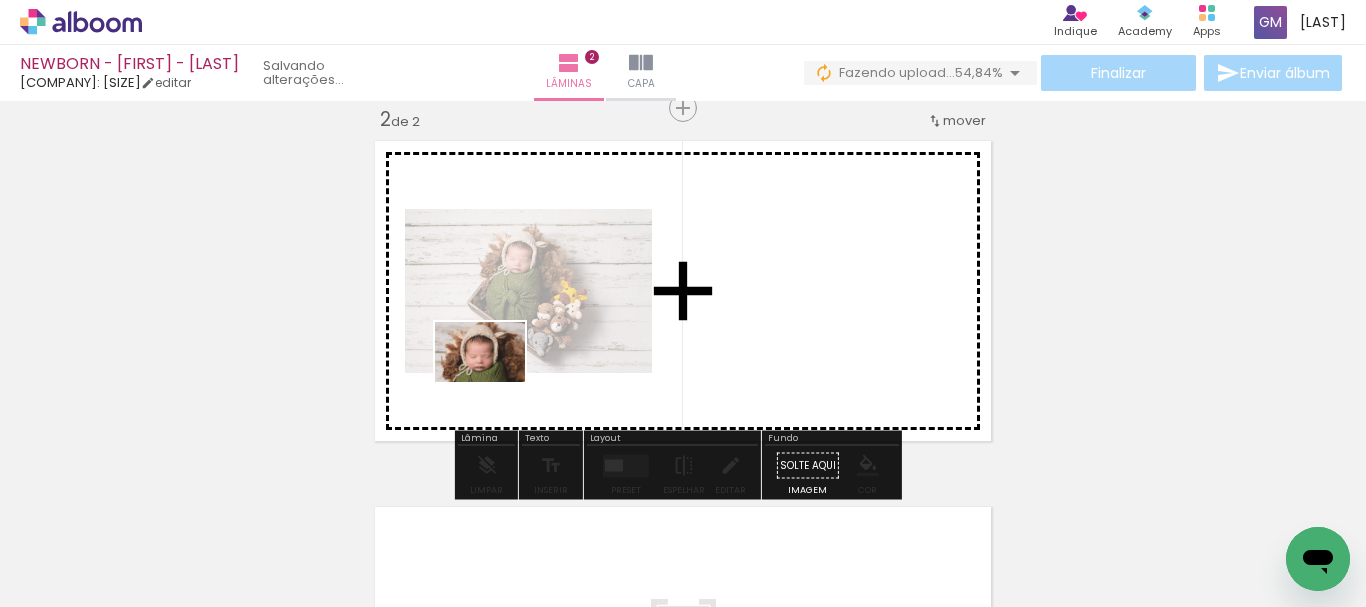drag, startPoint x: 346, startPoint y: 534, endPoint x: 495, endPoint y: 382, distance: 212.84972 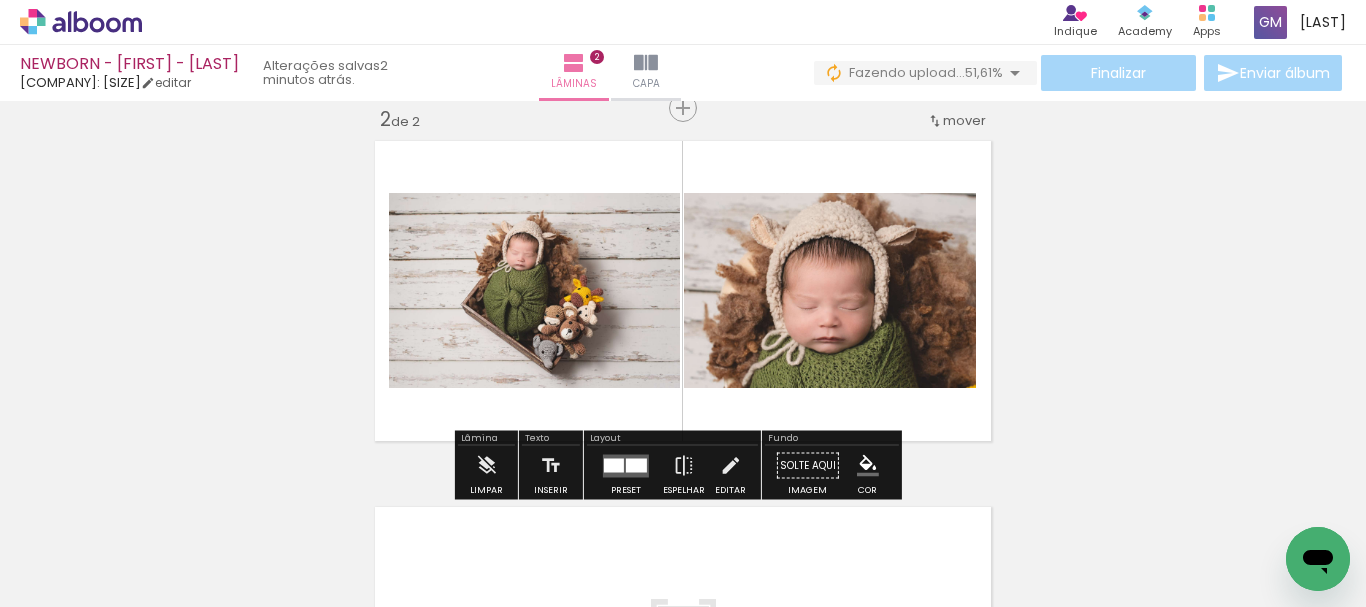 click at bounding box center [614, 465] 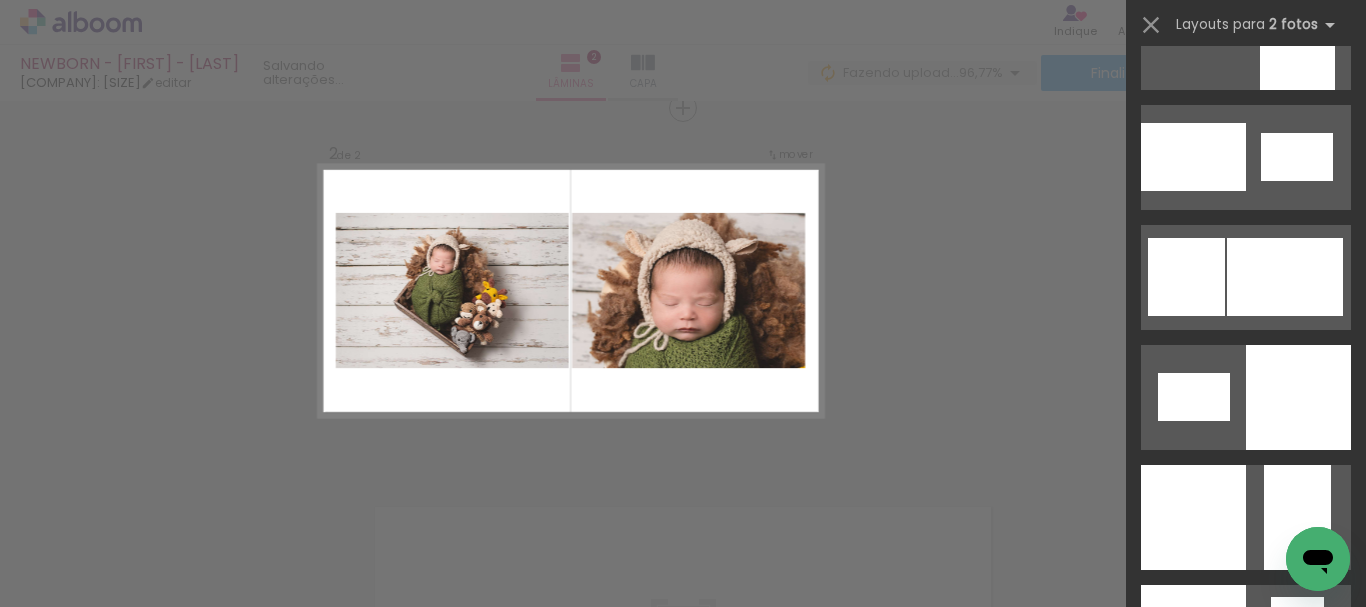 scroll, scrollTop: 2563, scrollLeft: 0, axis: vertical 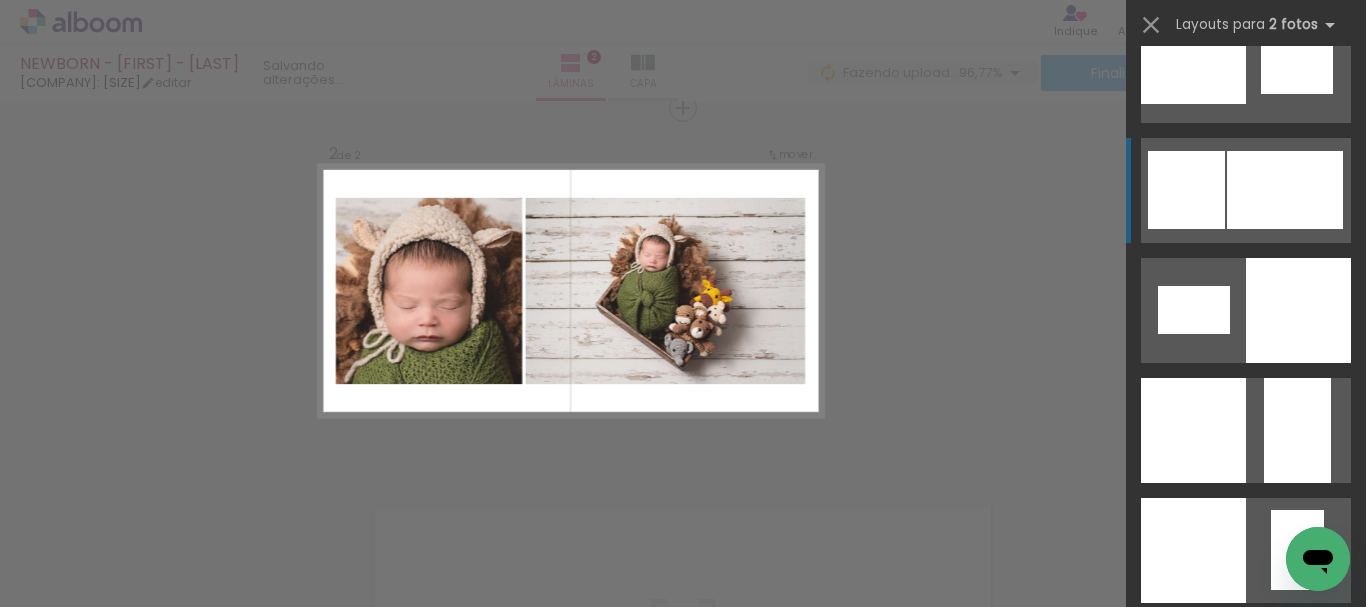 click at bounding box center [1281, 670] 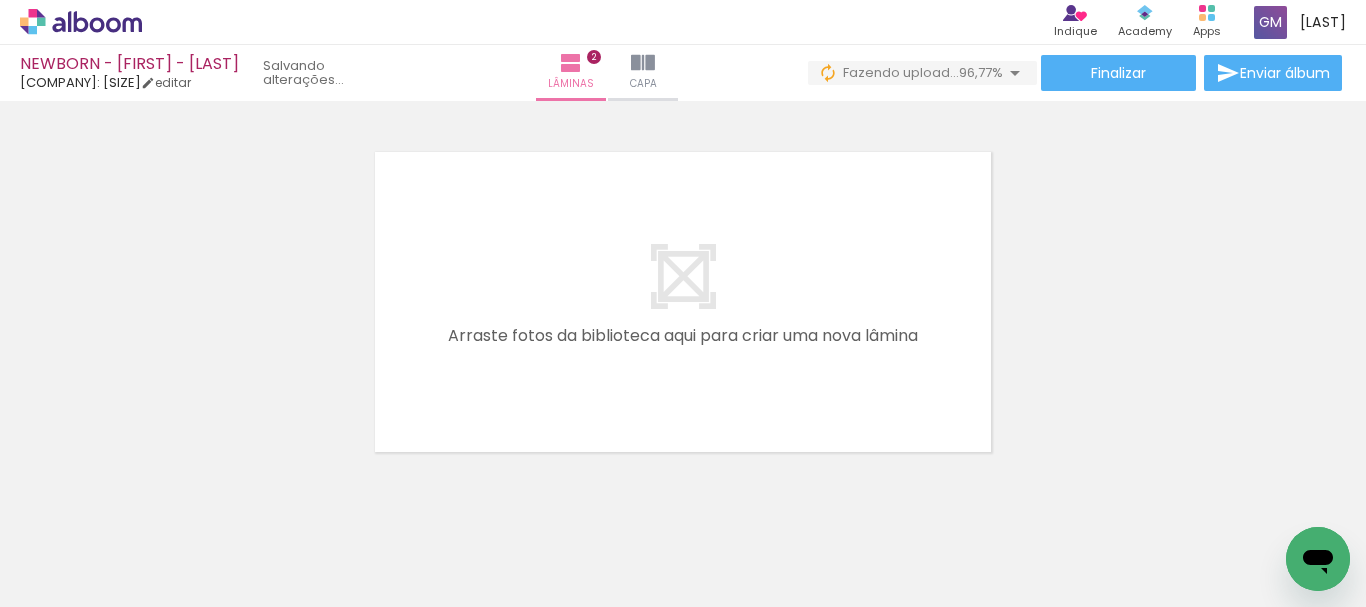 scroll, scrollTop: 763, scrollLeft: 0, axis: vertical 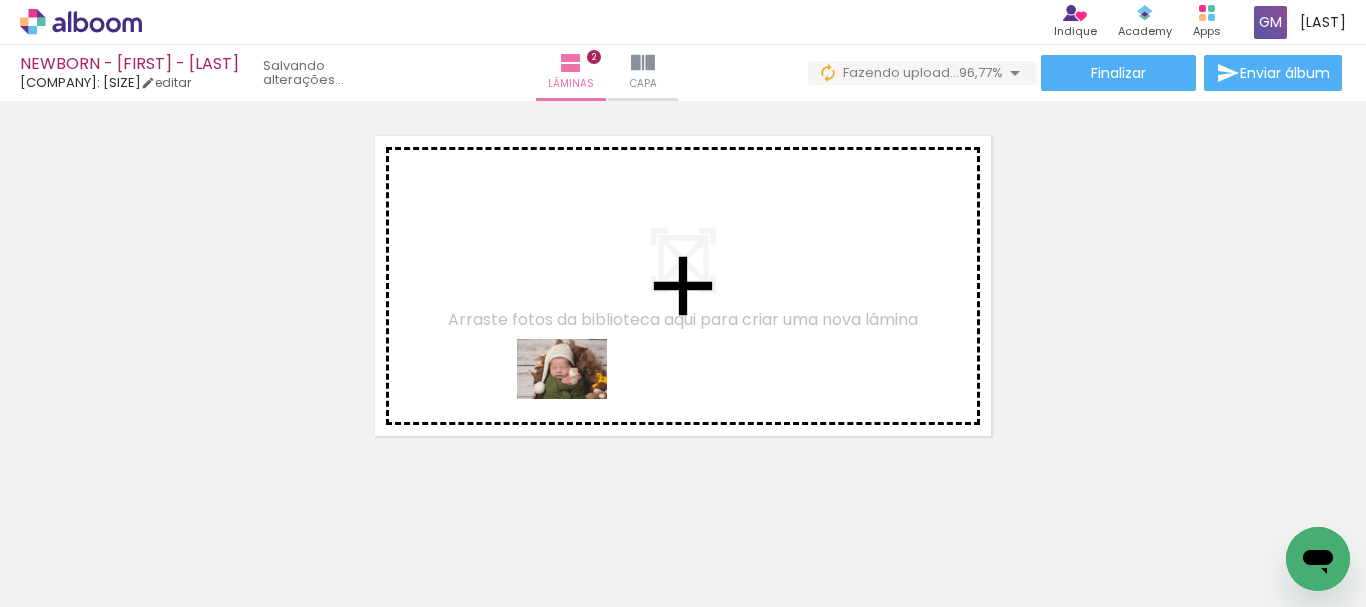 drag, startPoint x: 577, startPoint y: 554, endPoint x: 567, endPoint y: 355, distance: 199.2511 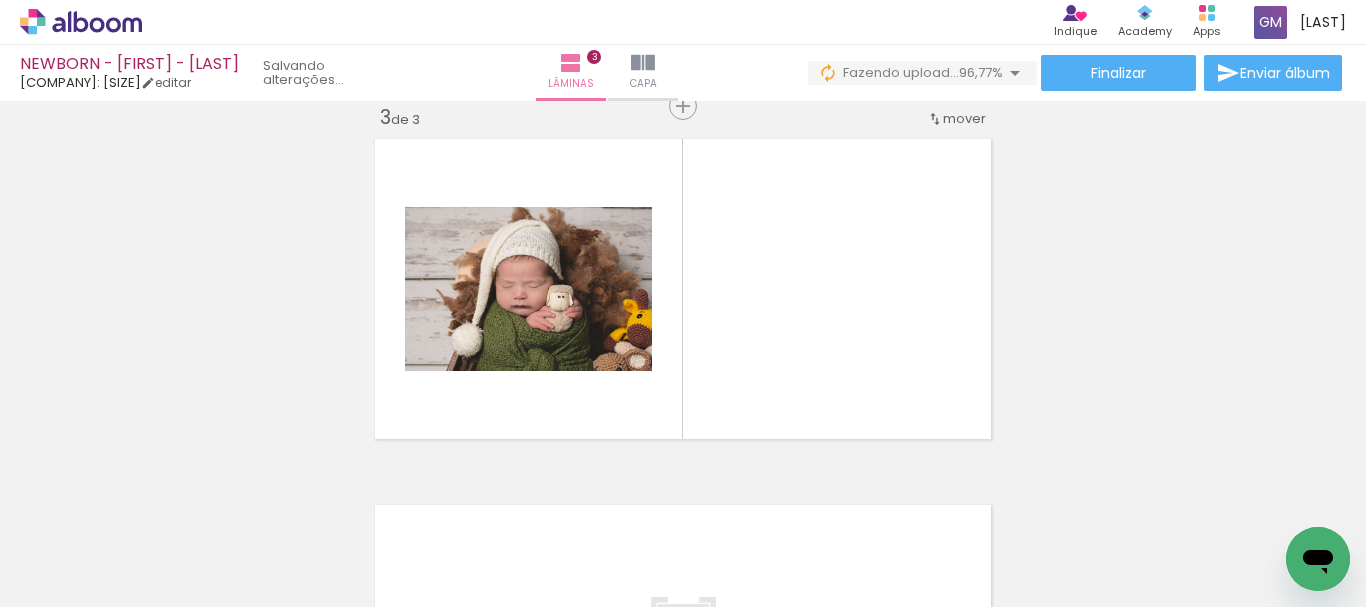 scroll, scrollTop: 758, scrollLeft: 0, axis: vertical 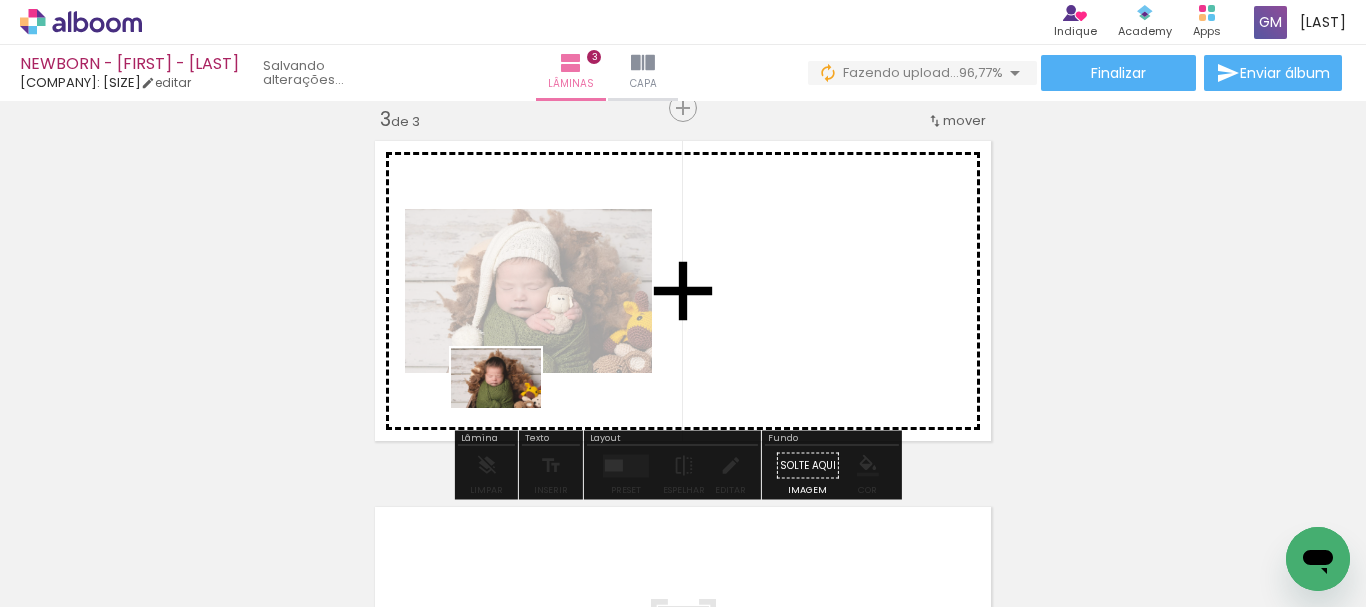 drag, startPoint x: 435, startPoint y: 565, endPoint x: 511, endPoint y: 408, distance: 174.42764 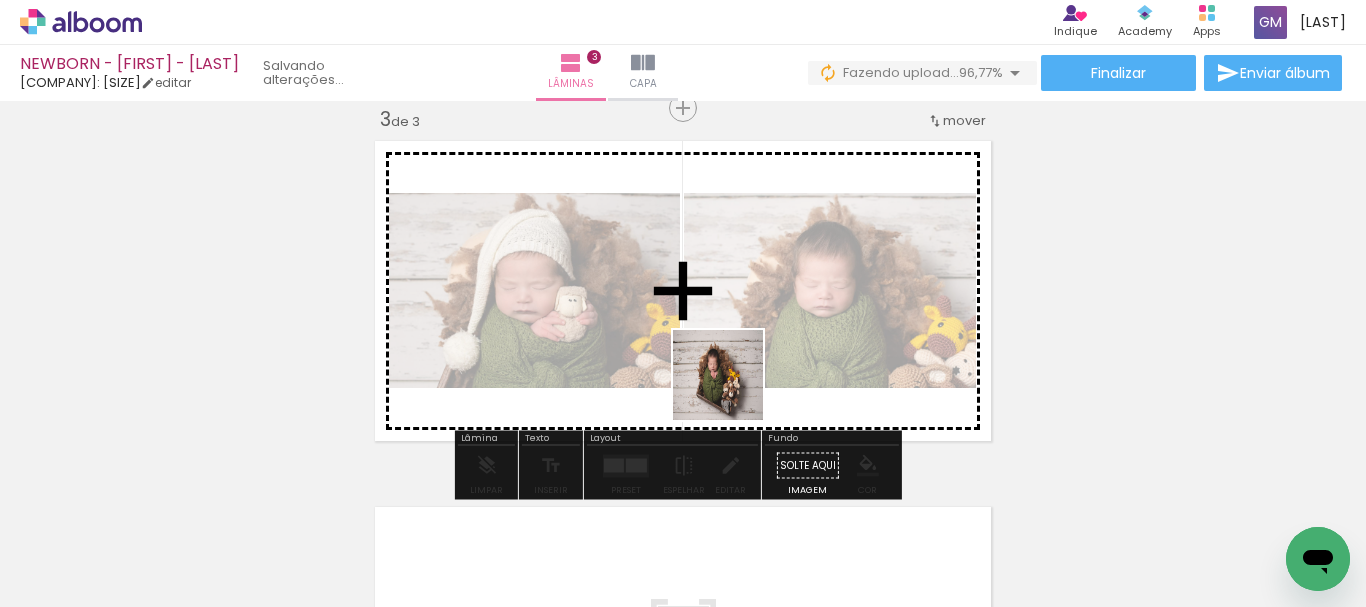 drag, startPoint x: 693, startPoint y: 512, endPoint x: 733, endPoint y: 390, distance: 128.39003 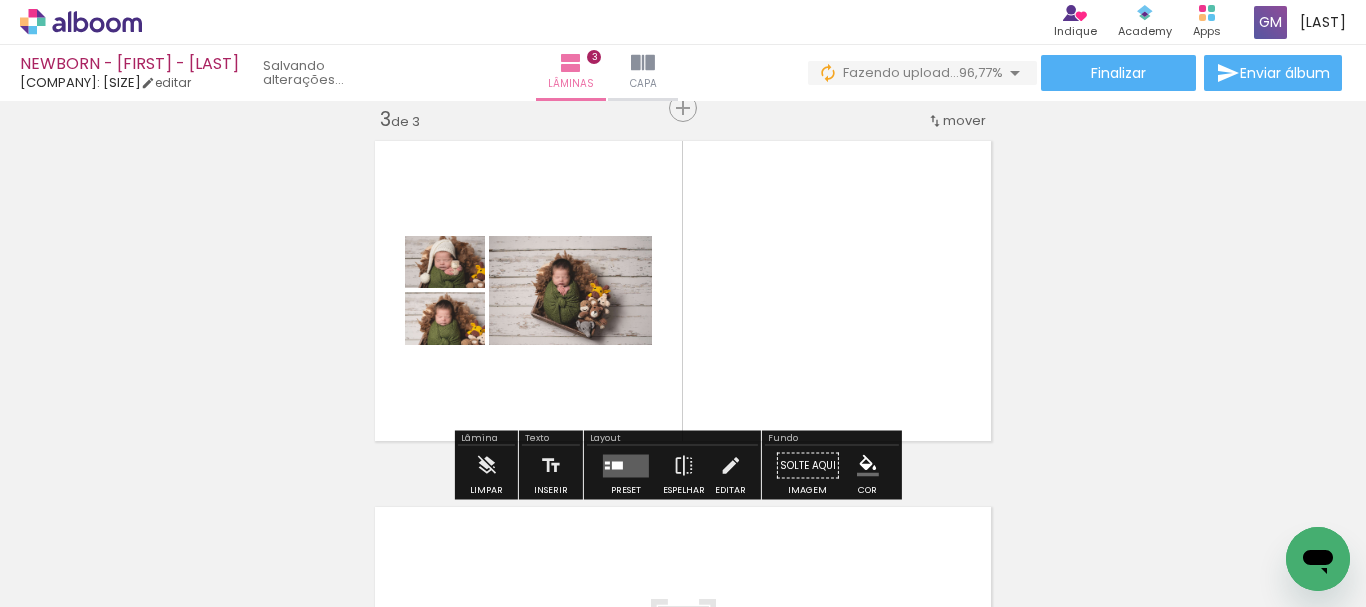 click at bounding box center [626, 465] 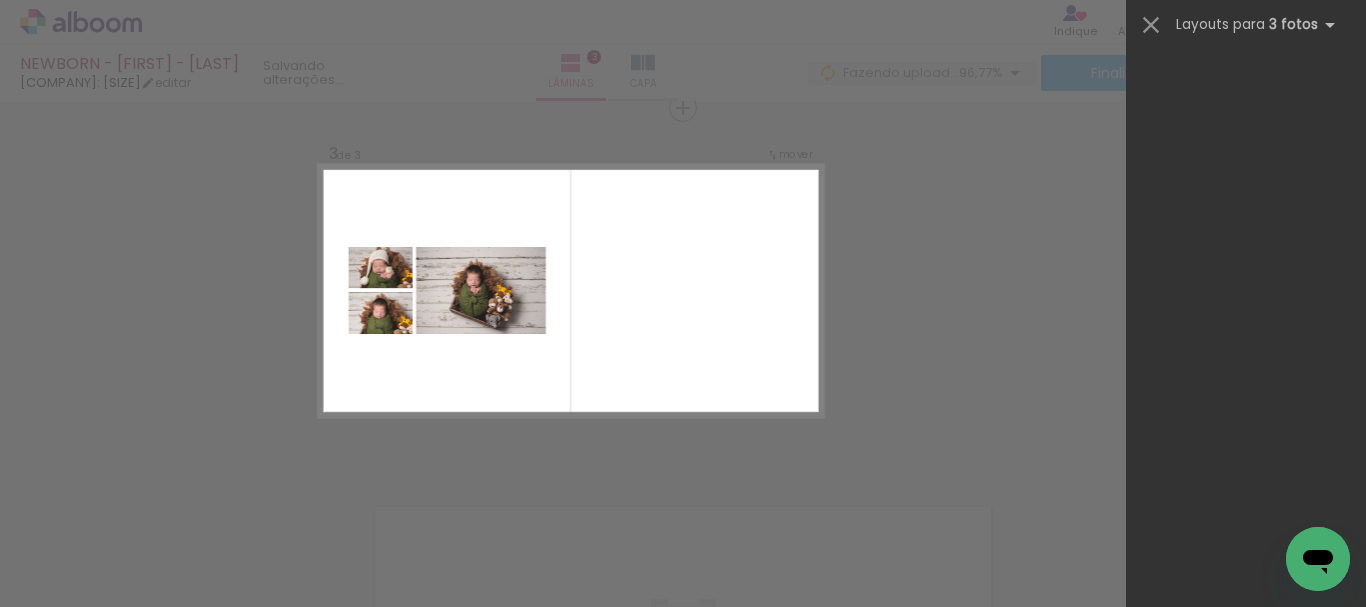 scroll, scrollTop: 0, scrollLeft: 0, axis: both 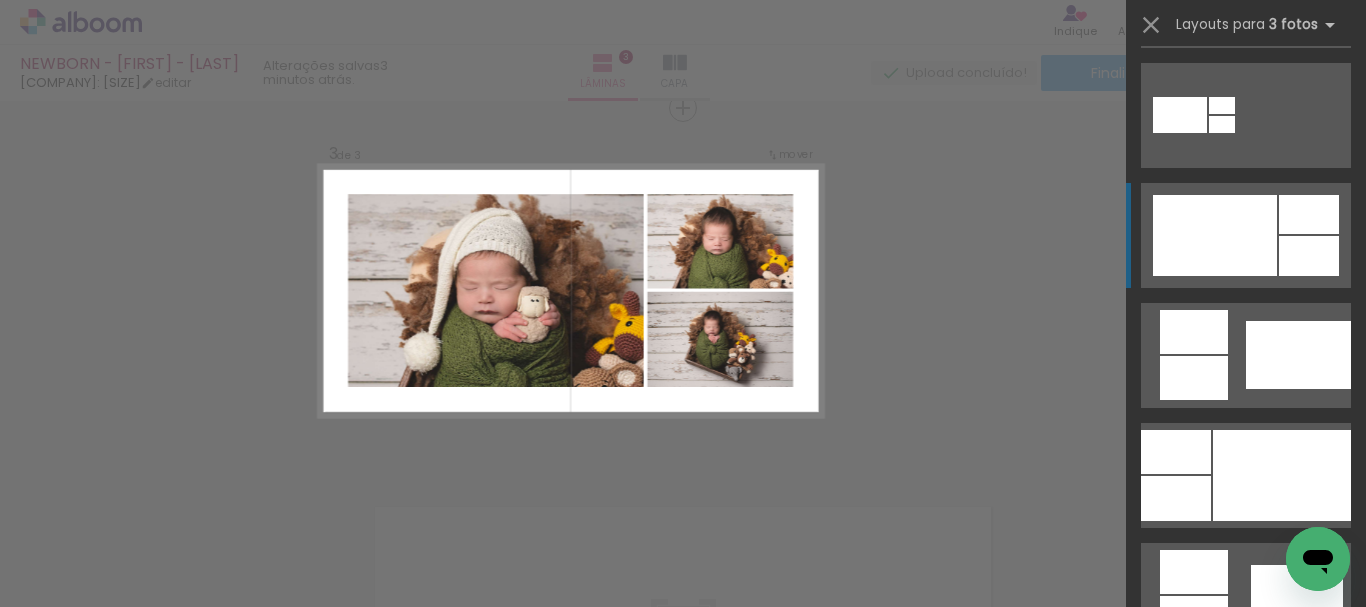 click at bounding box center [1215, 235] 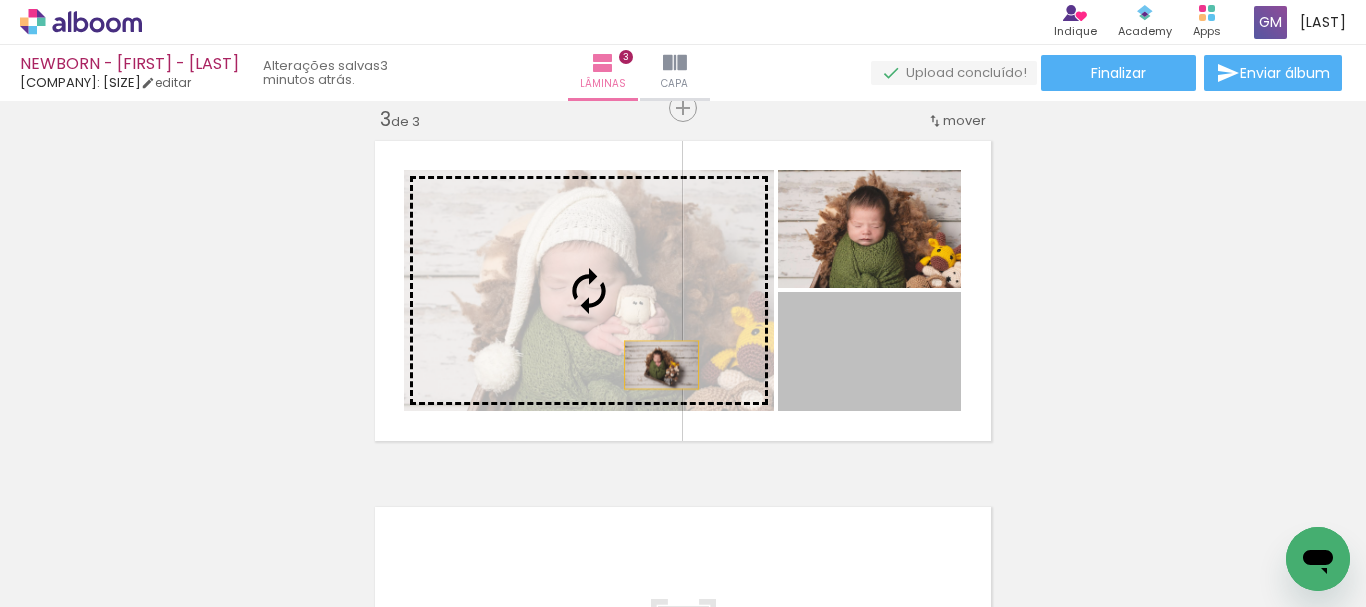 drag, startPoint x: 839, startPoint y: 384, endPoint x: 654, endPoint y: 365, distance: 185.97311 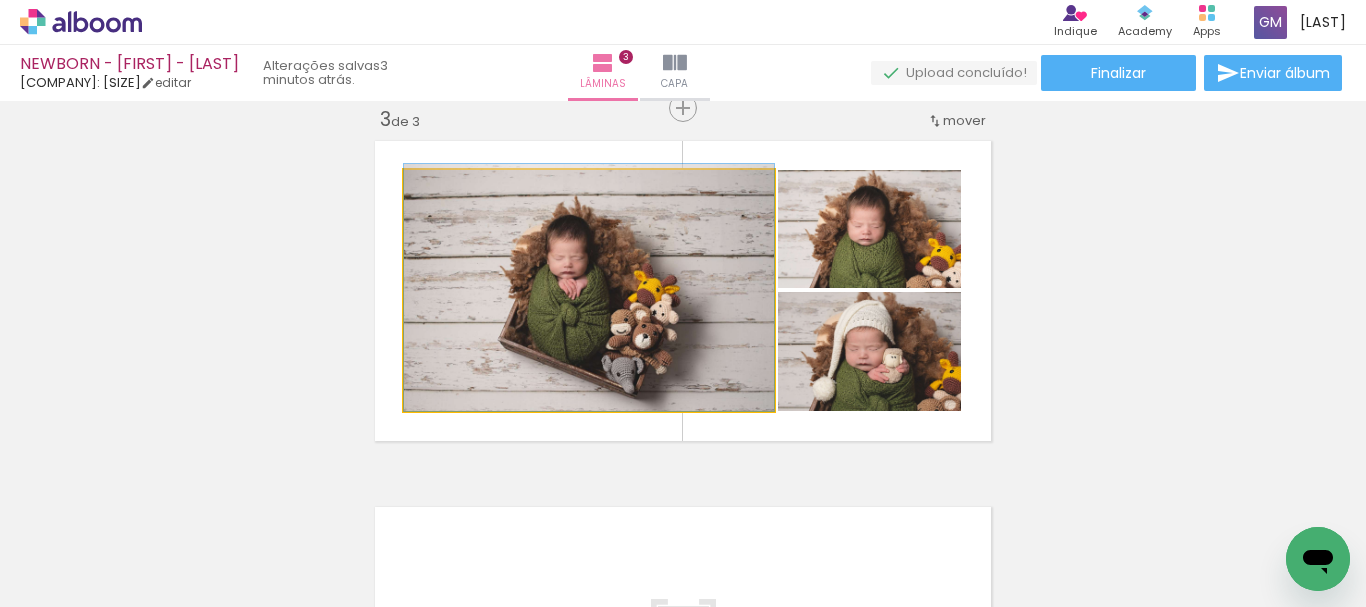 drag, startPoint x: 607, startPoint y: 319, endPoint x: 610, endPoint y: 298, distance: 21.213203 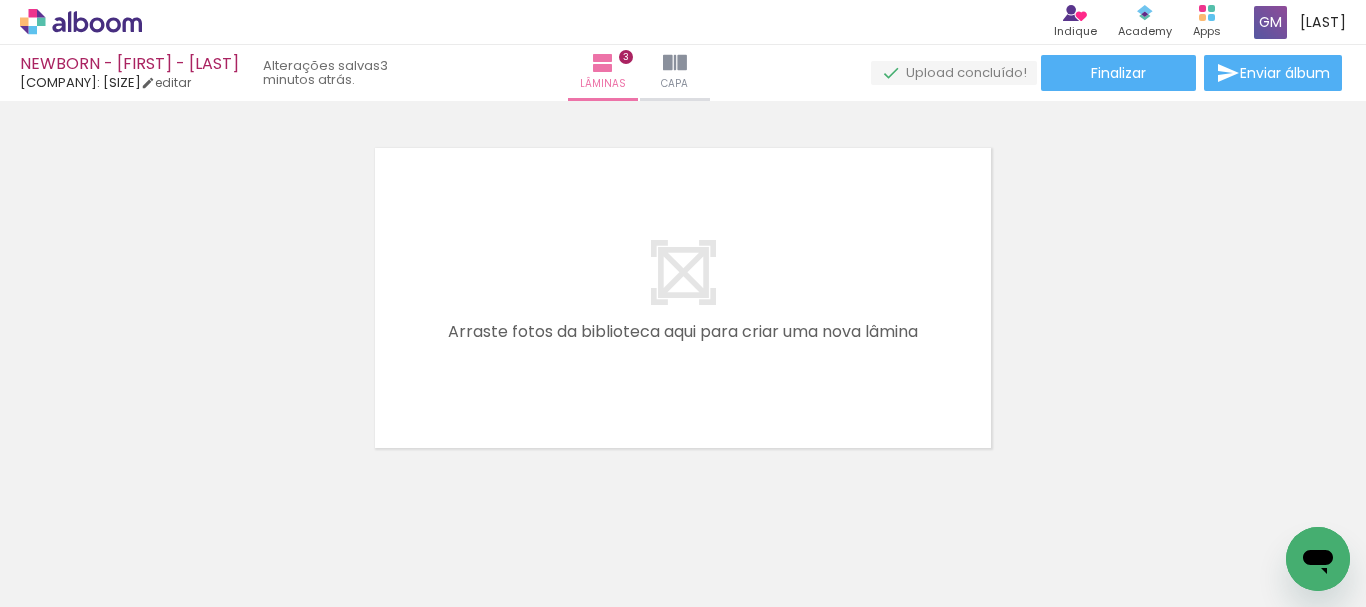 scroll, scrollTop: 1135, scrollLeft: 0, axis: vertical 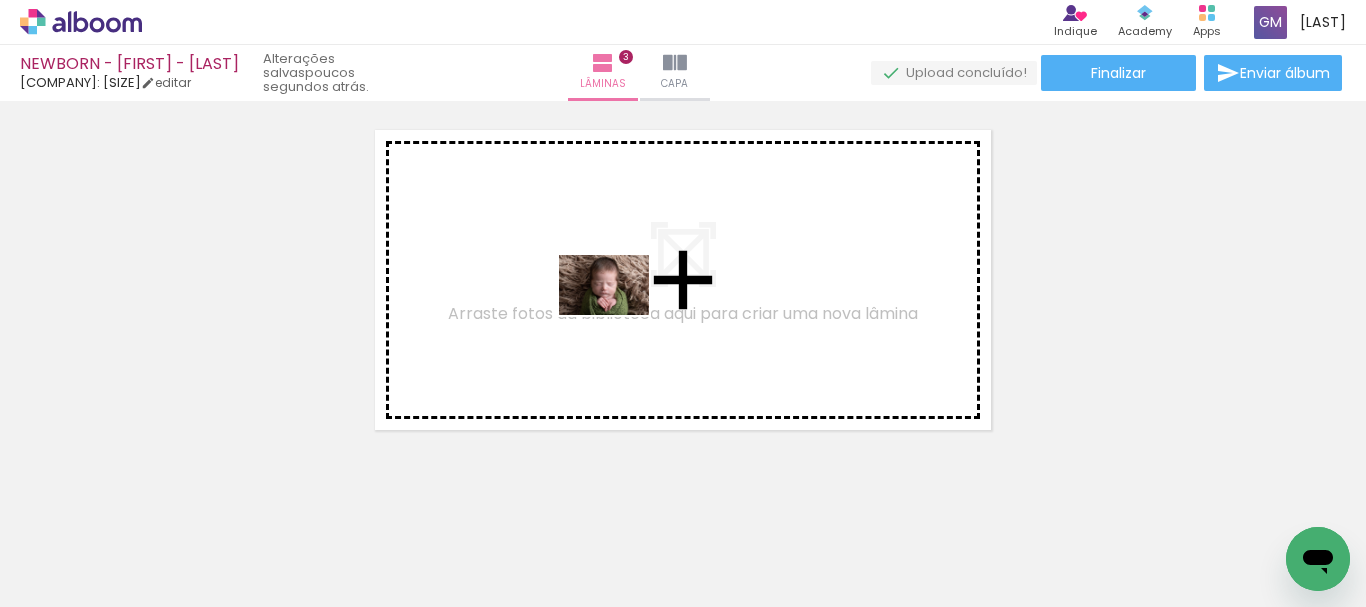 drag, startPoint x: 779, startPoint y: 544, endPoint x: 619, endPoint y: 315, distance: 279.3582 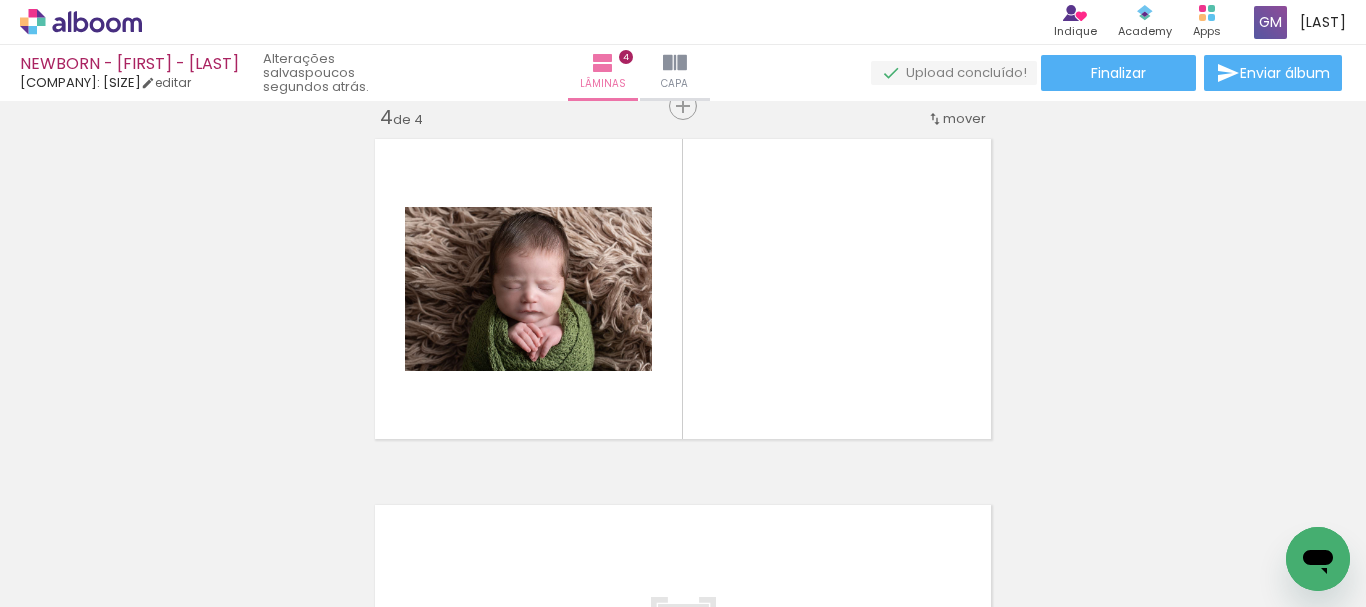scroll, scrollTop: 1124, scrollLeft: 0, axis: vertical 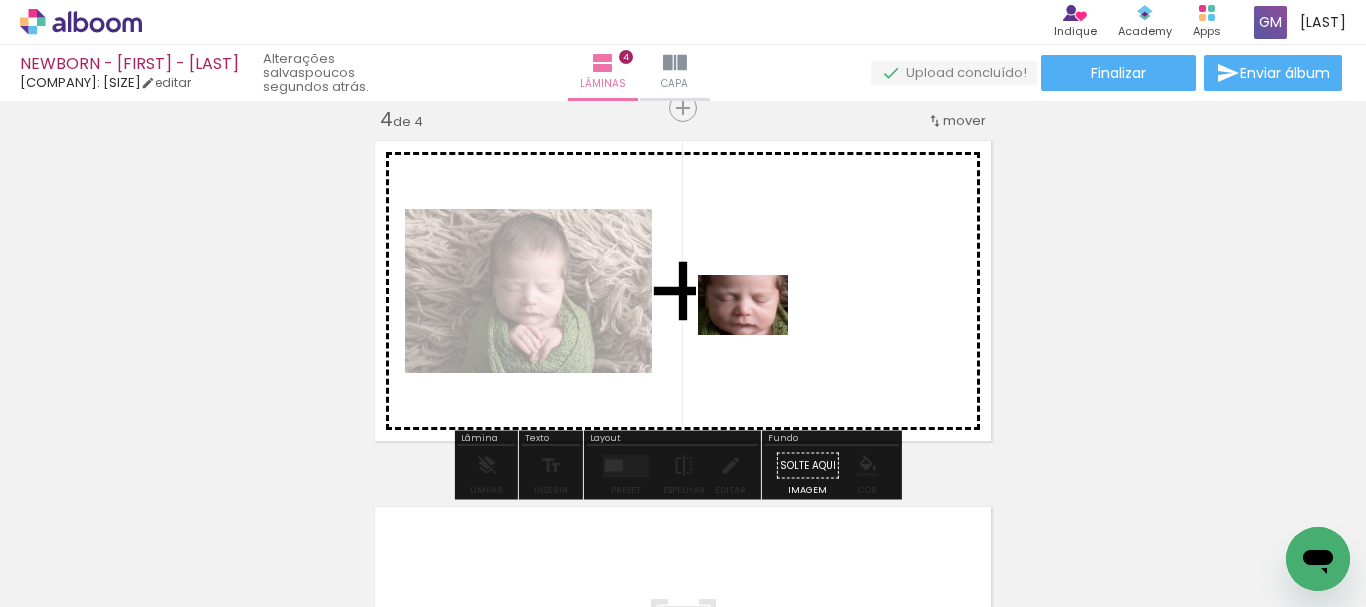 drag, startPoint x: 876, startPoint y: 554, endPoint x: 758, endPoint y: 335, distance: 248.76695 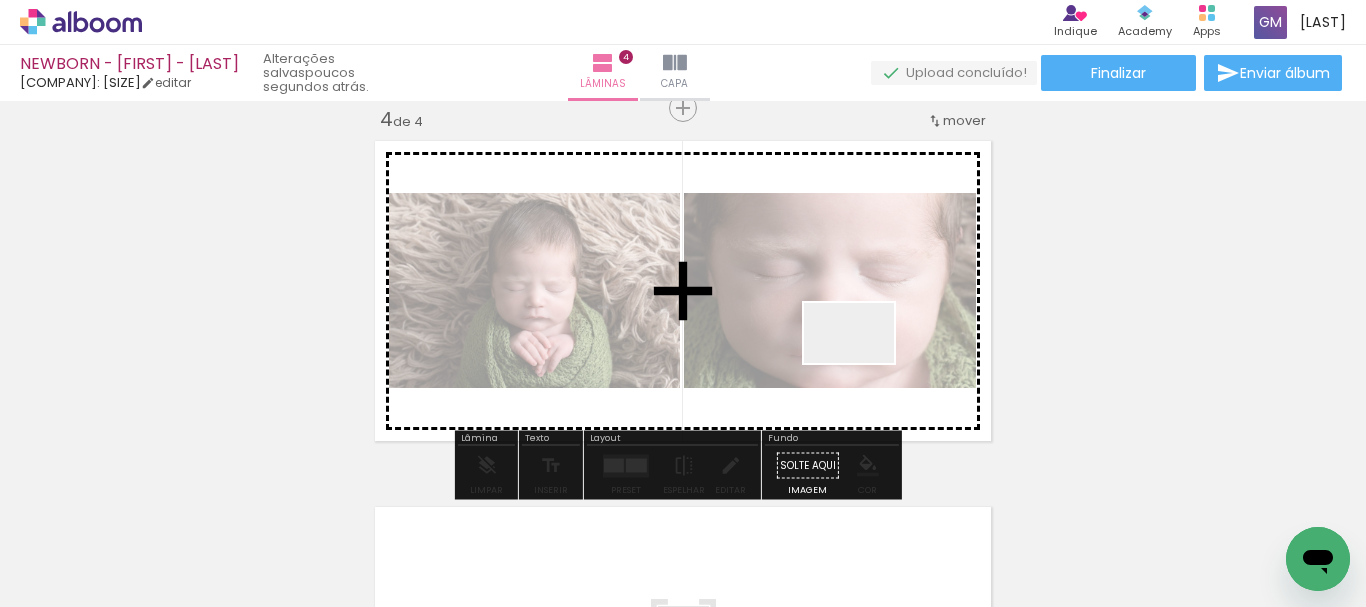 drag, startPoint x: 986, startPoint y: 566, endPoint x: 861, endPoint y: 358, distance: 242.67056 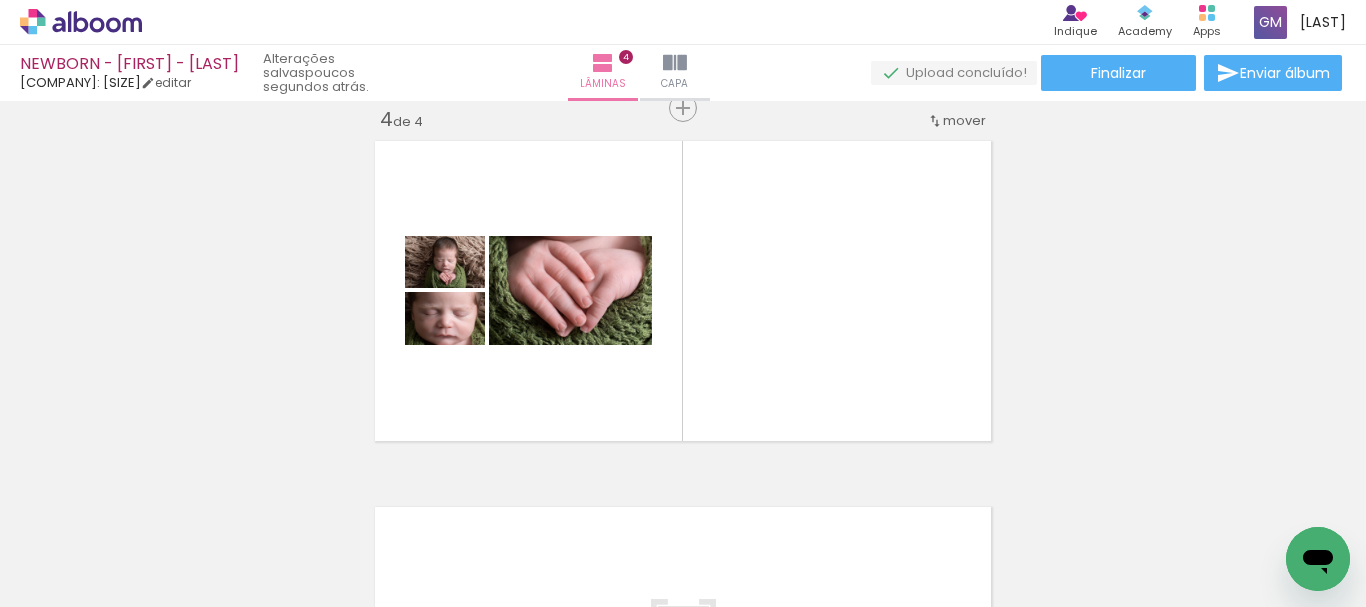 scroll, scrollTop: 0, scrollLeft: 1413, axis: horizontal 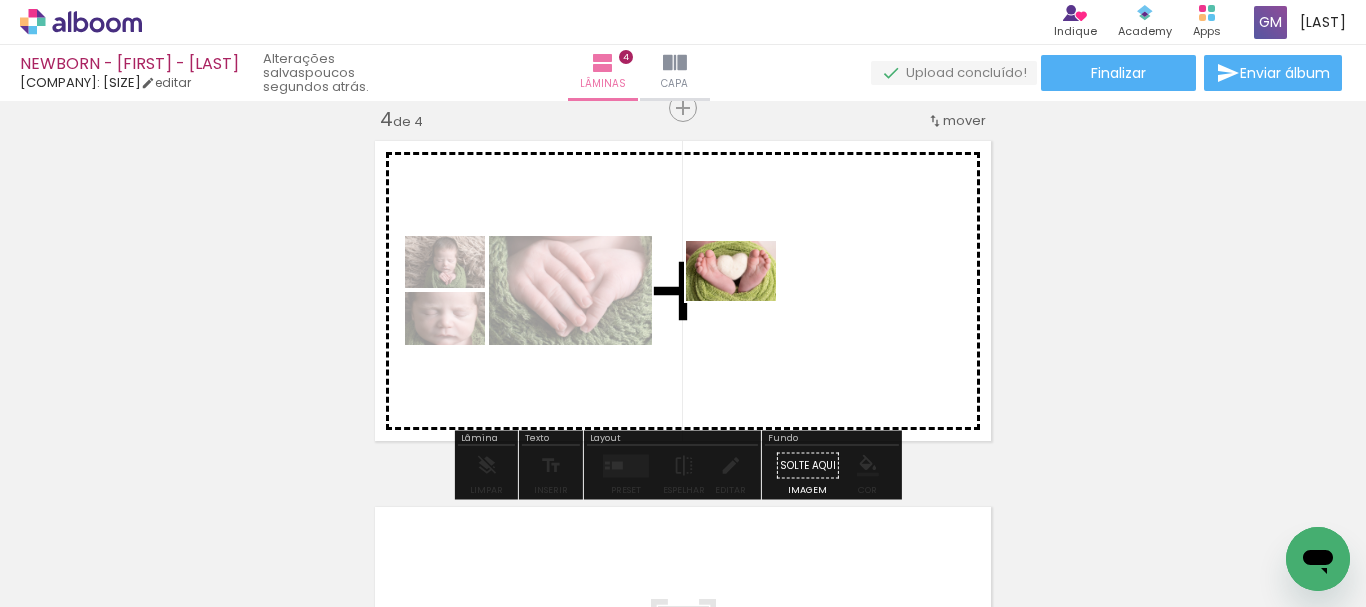 drag, startPoint x: 1049, startPoint y: 529, endPoint x: 746, endPoint y: 301, distance: 379.20047 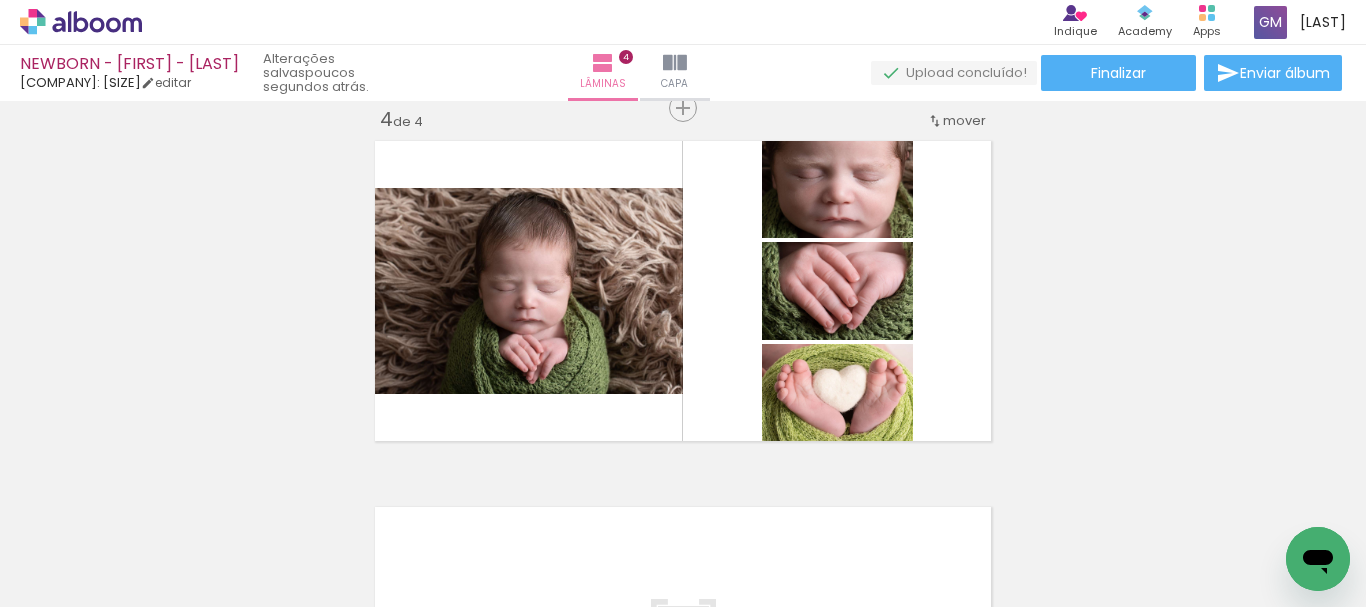 scroll, scrollTop: 0, scrollLeft: 506, axis: horizontal 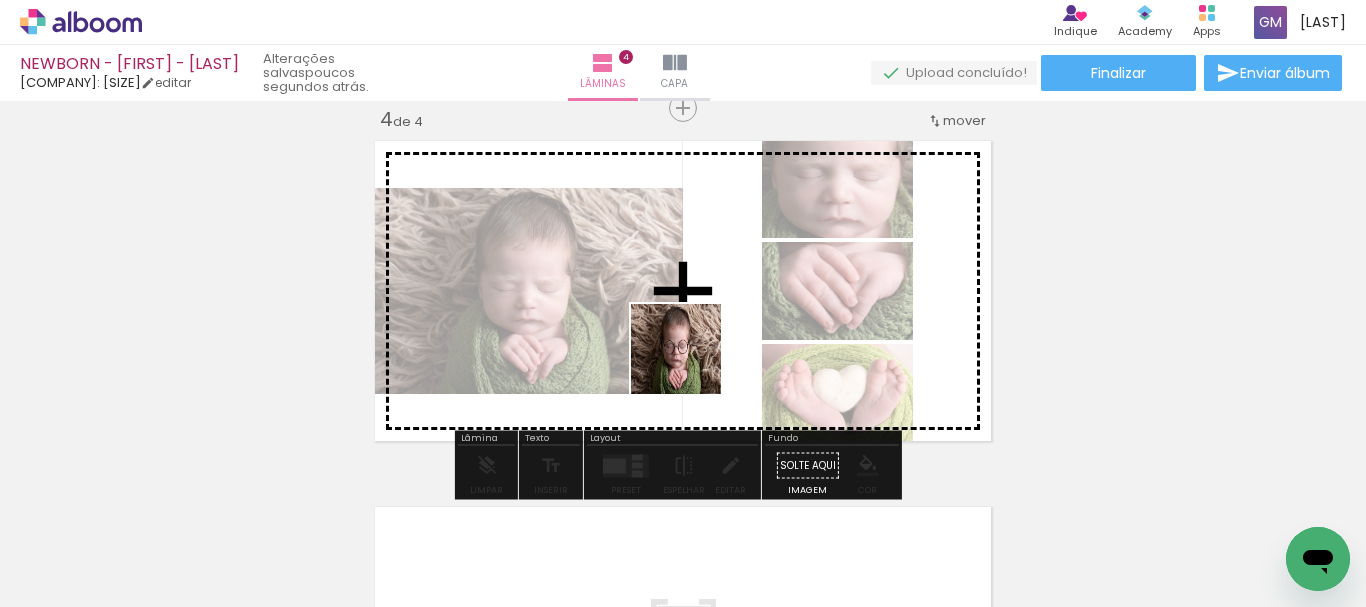 drag, startPoint x: 602, startPoint y: 554, endPoint x: 691, endPoint y: 364, distance: 209.81181 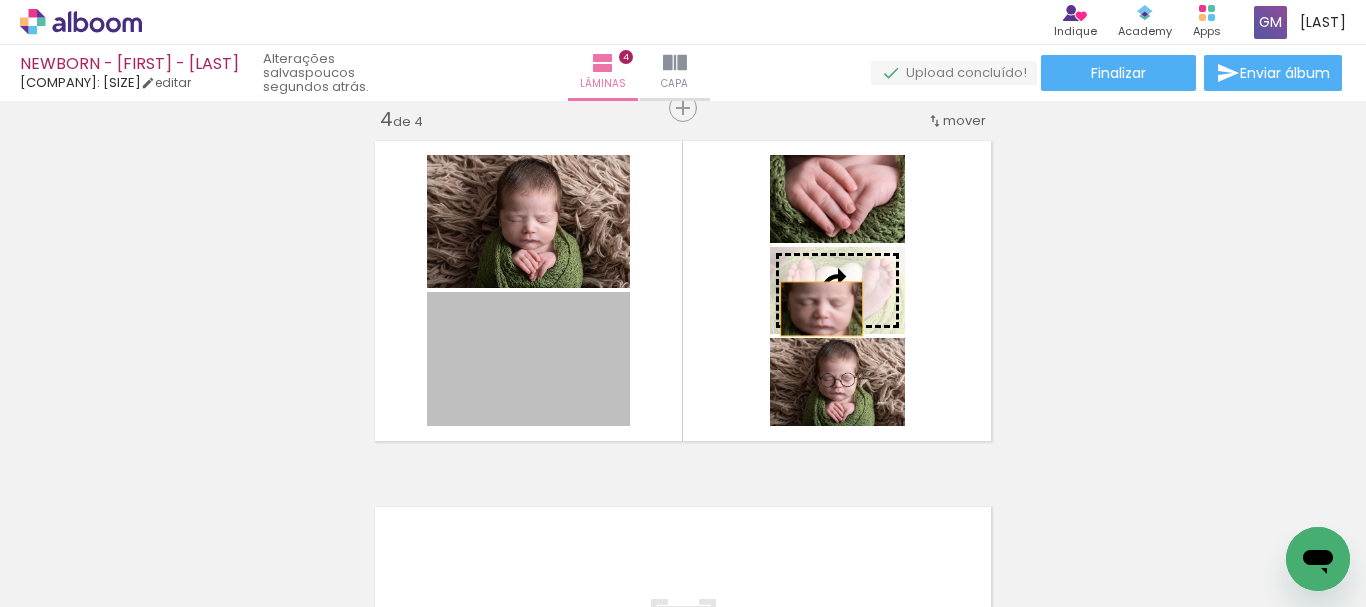 drag, startPoint x: 568, startPoint y: 357, endPoint x: 814, endPoint y: 309, distance: 250.63918 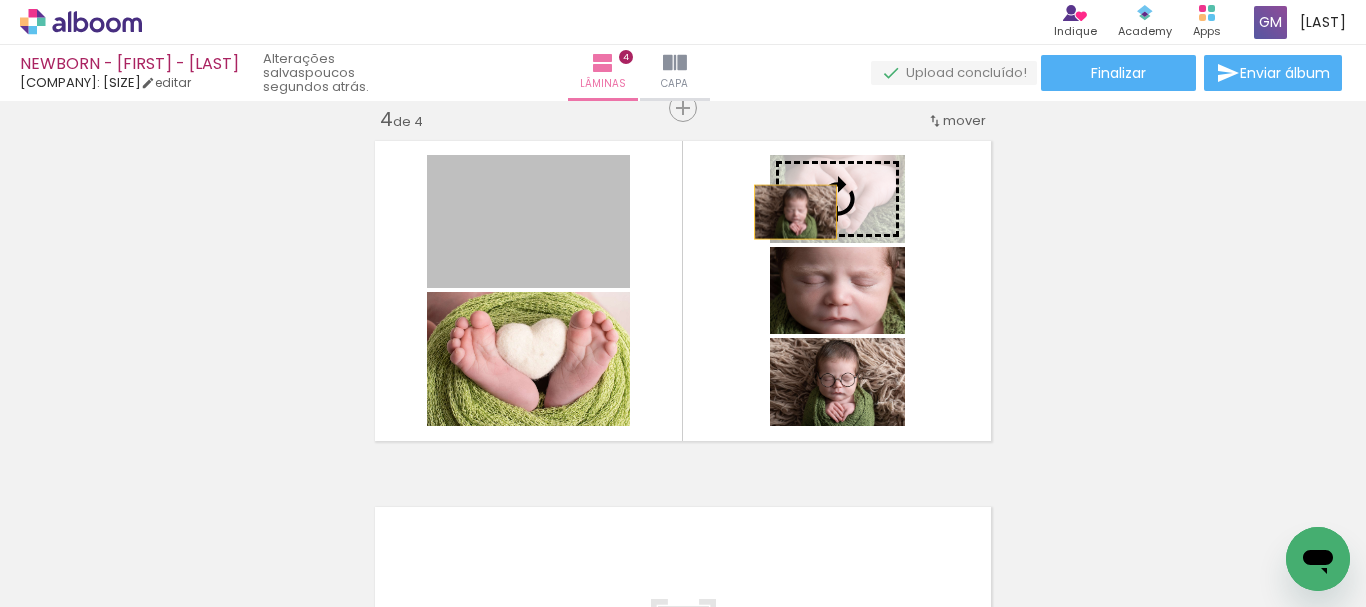 drag, startPoint x: 570, startPoint y: 238, endPoint x: 788, endPoint y: 212, distance: 219.54498 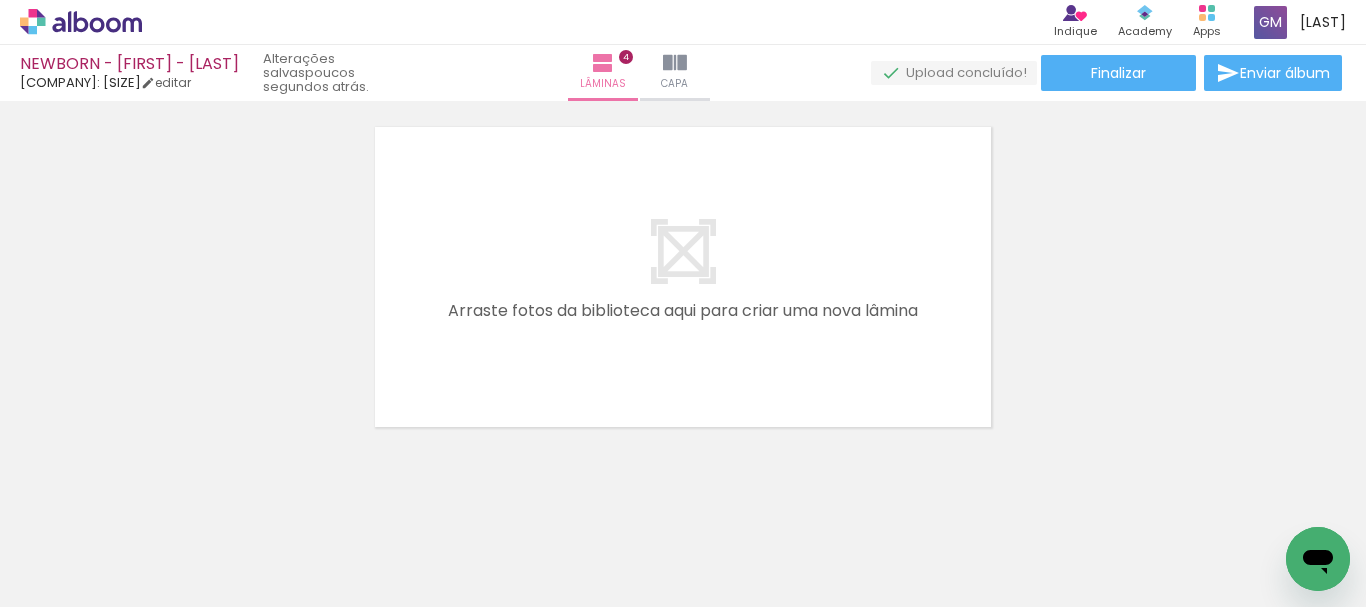 scroll, scrollTop: 1522, scrollLeft: 0, axis: vertical 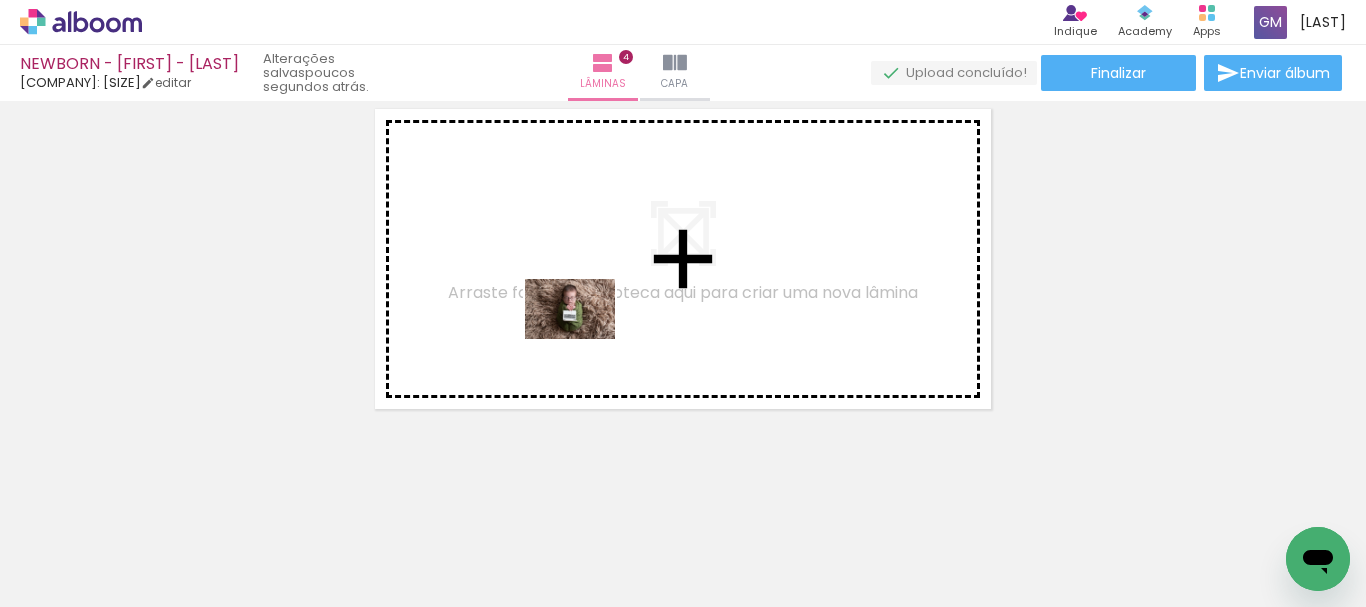 drag, startPoint x: 729, startPoint y: 554, endPoint x: 823, endPoint y: 543, distance: 94.641426 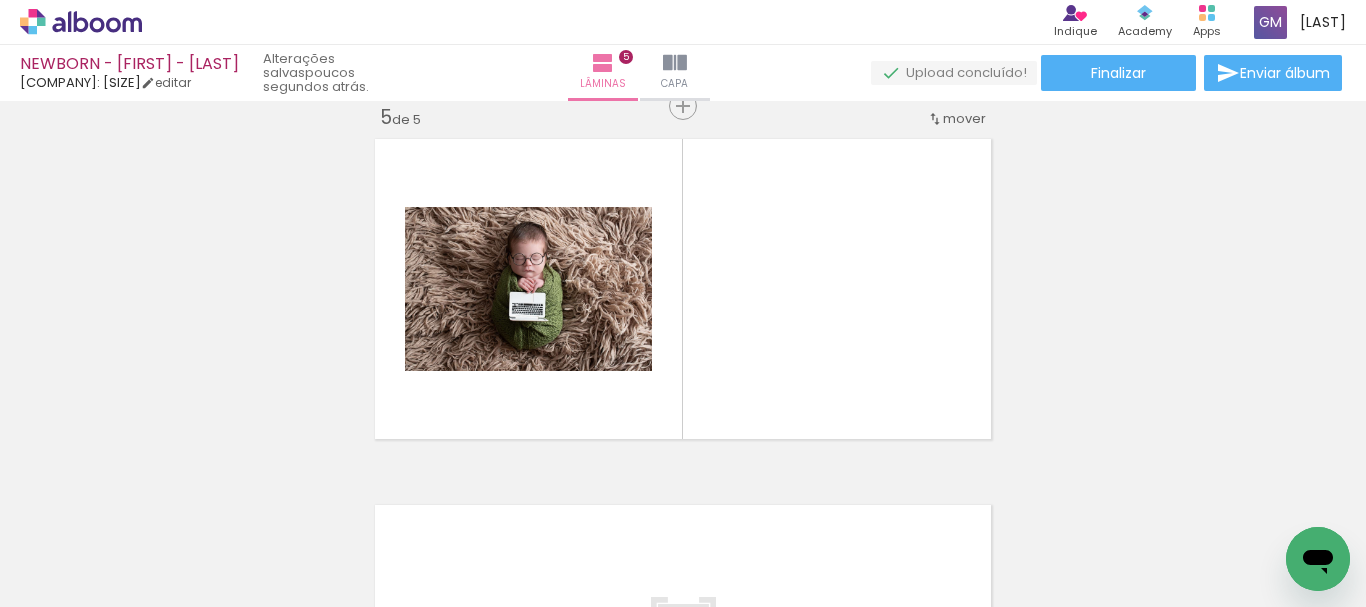 scroll, scrollTop: 1490, scrollLeft: 0, axis: vertical 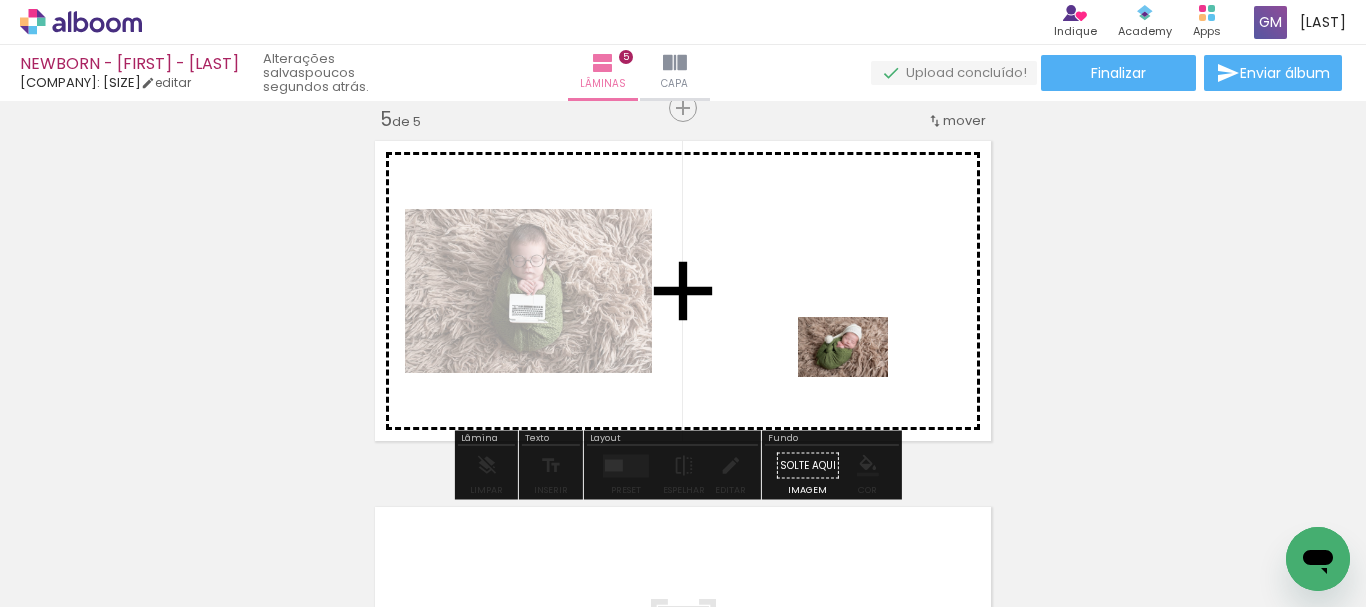 drag, startPoint x: 858, startPoint y: 569, endPoint x: 858, endPoint y: 374, distance: 195 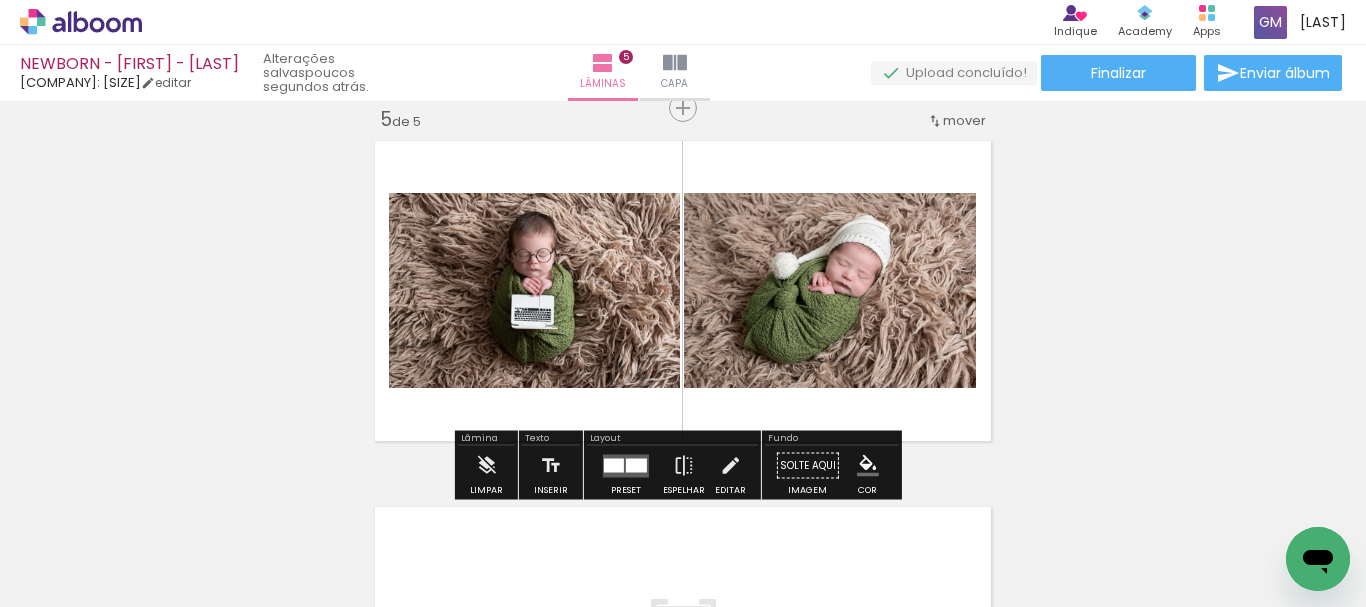 click at bounding box center [636, 465] 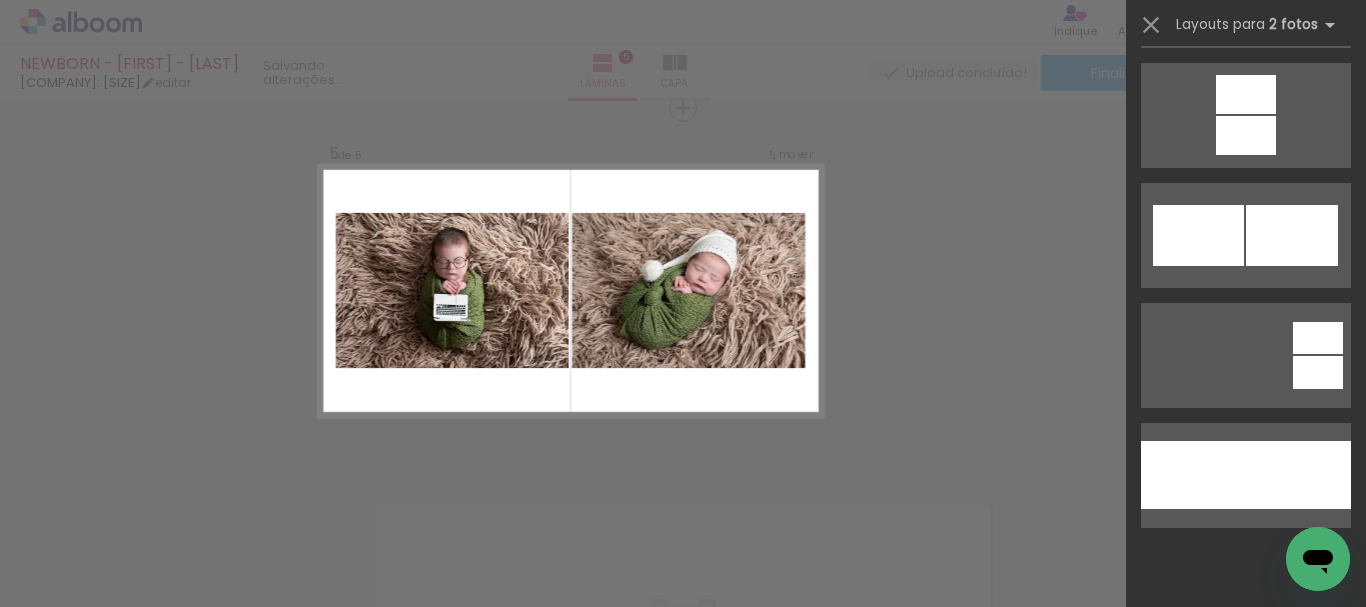 scroll, scrollTop: 0, scrollLeft: 0, axis: both 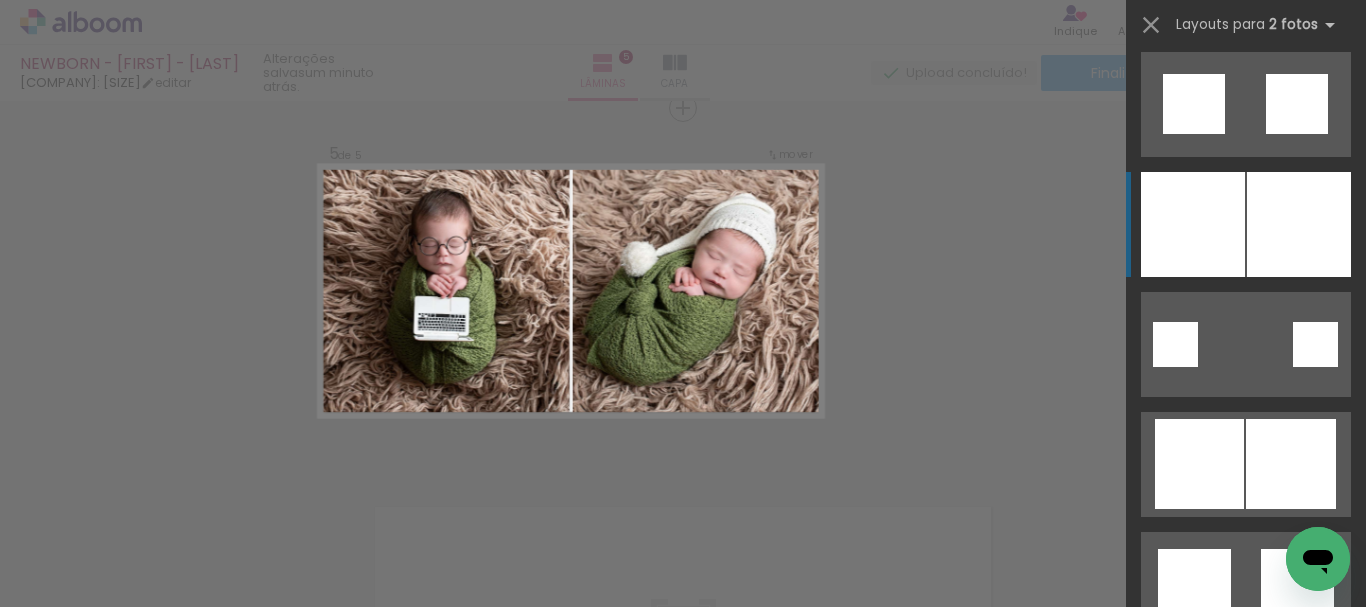 click at bounding box center (1298, 944) 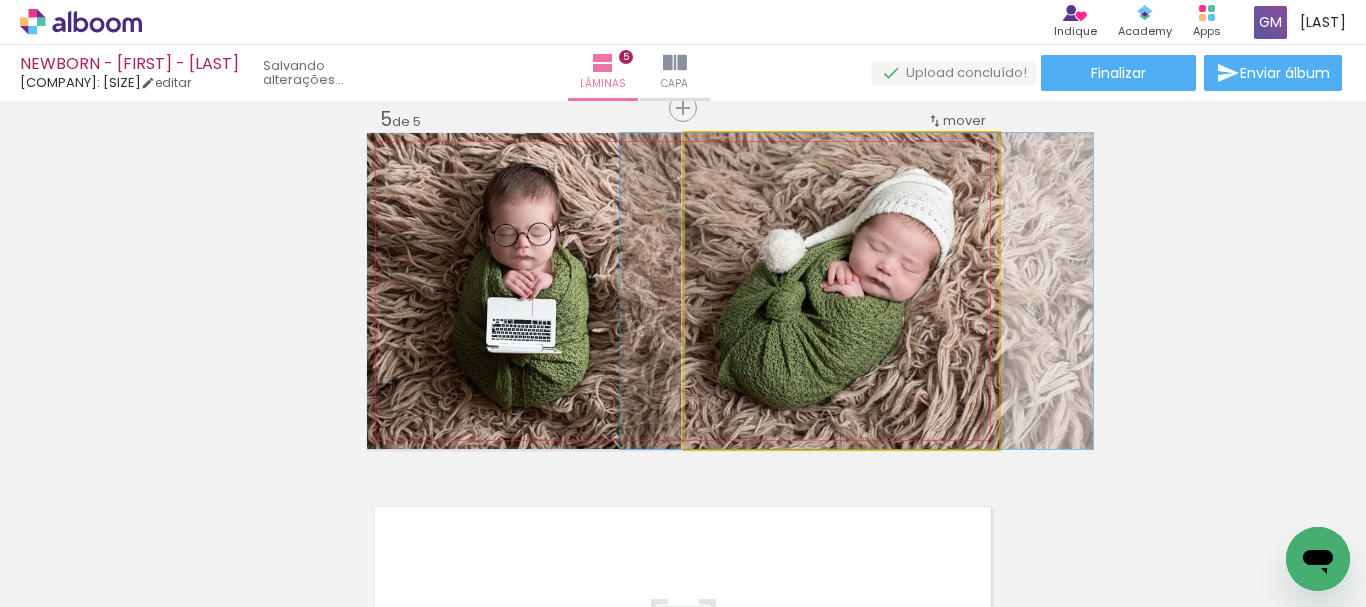 drag, startPoint x: 822, startPoint y: 324, endPoint x: 837, endPoint y: 325, distance: 15.033297 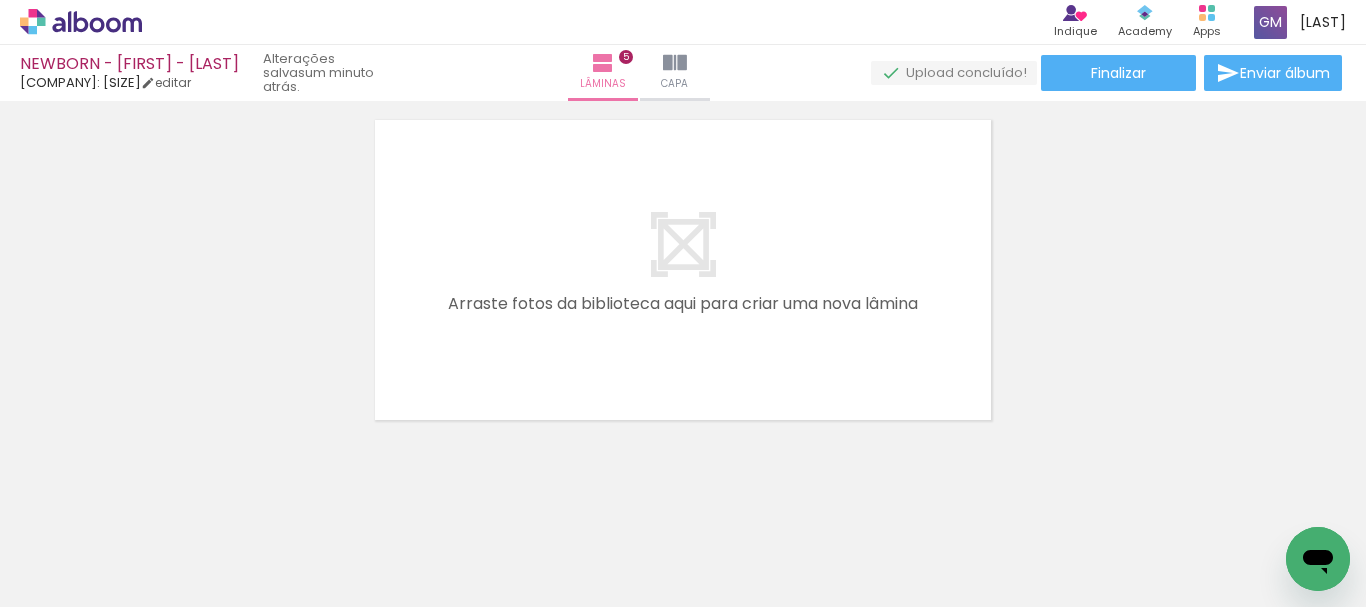 scroll, scrollTop: 1893, scrollLeft: 0, axis: vertical 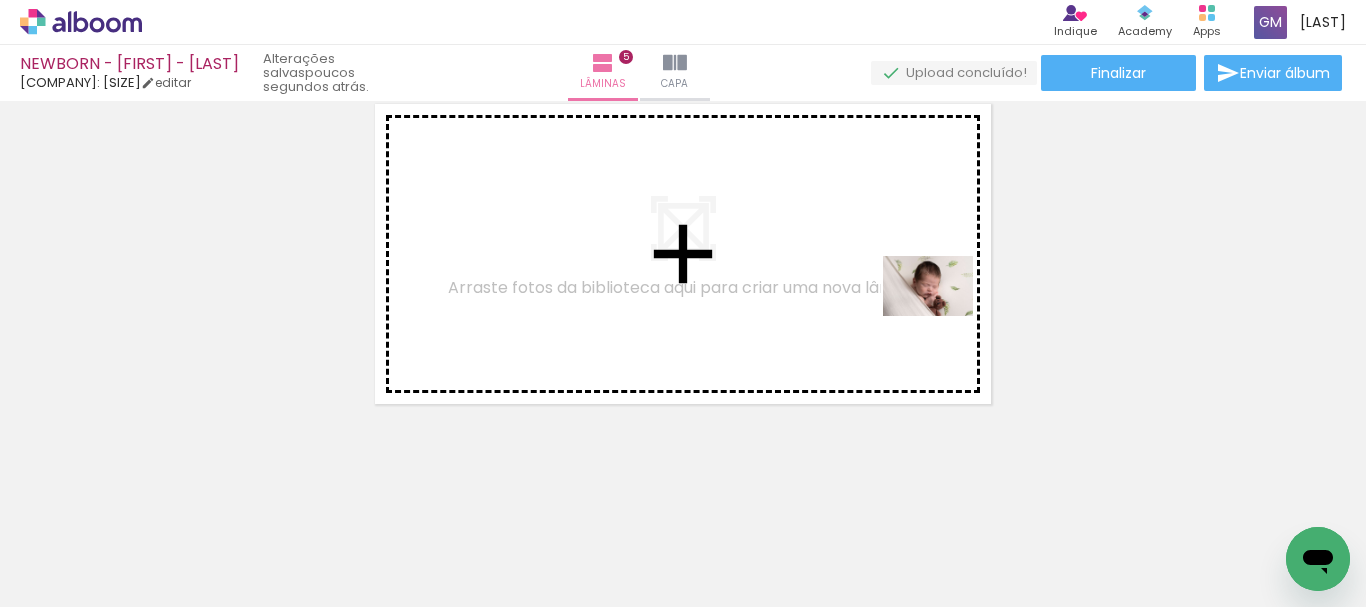 drag, startPoint x: 1169, startPoint y: 548, endPoint x: 942, endPoint y: 316, distance: 324.58127 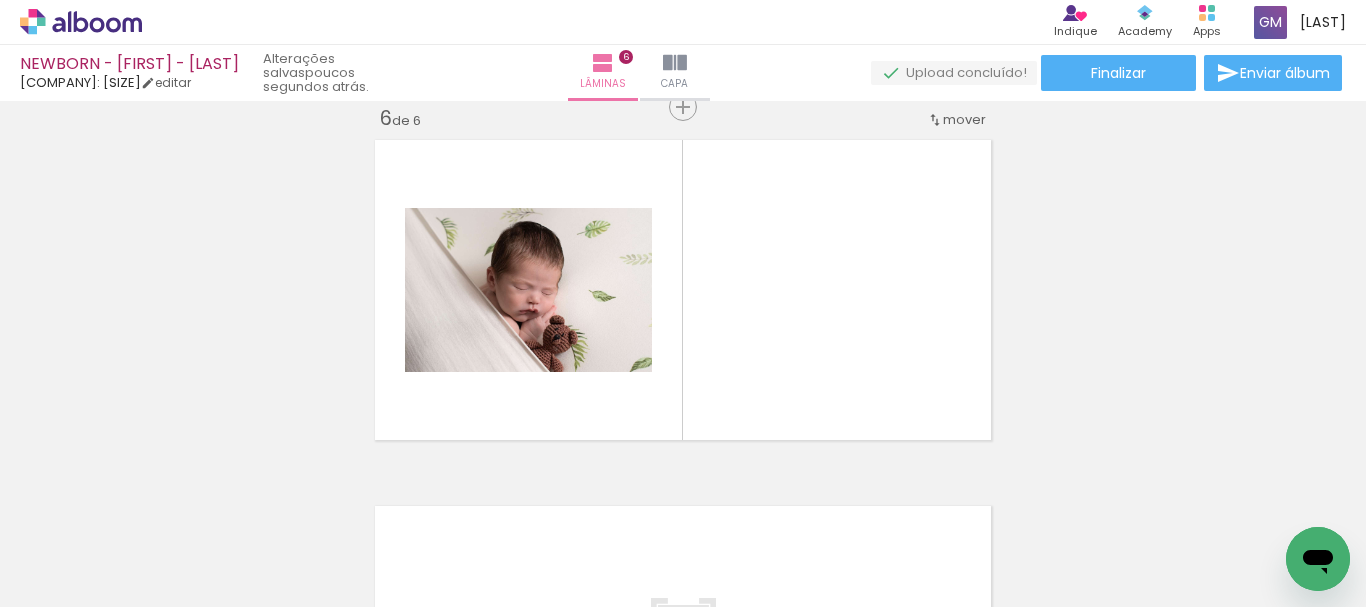 scroll, scrollTop: 1856, scrollLeft: 0, axis: vertical 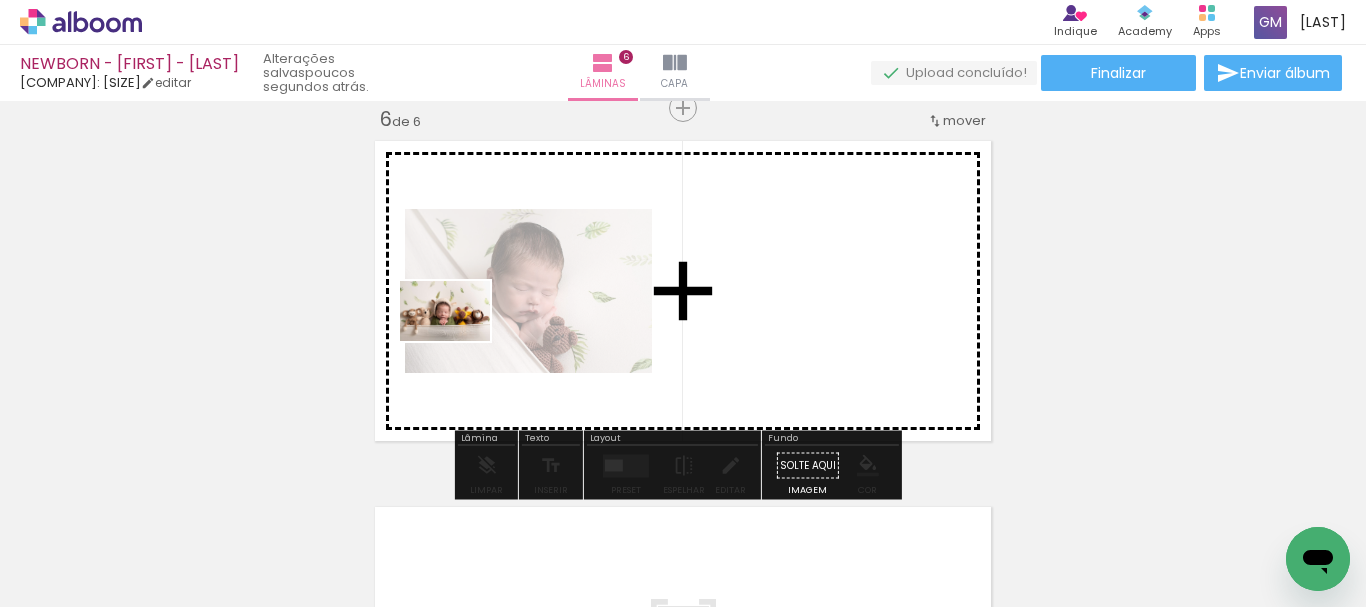drag, startPoint x: 280, startPoint y: 544, endPoint x: 460, endPoint y: 341, distance: 271.30978 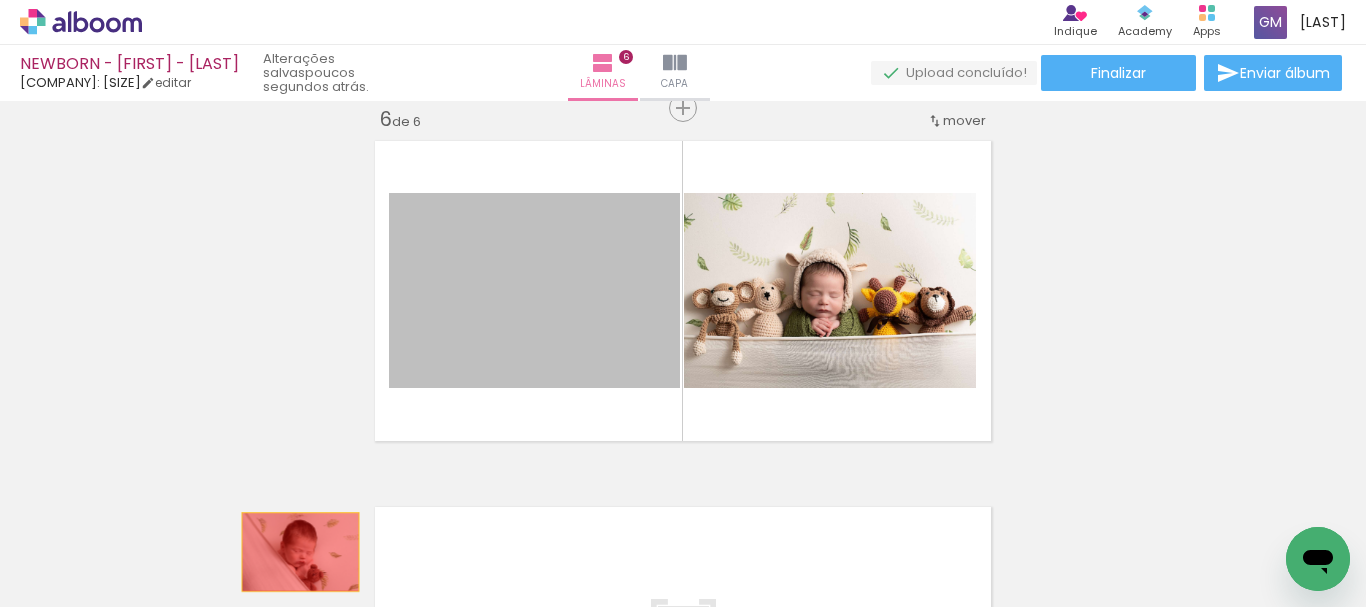 drag, startPoint x: 595, startPoint y: 331, endPoint x: 845, endPoint y: 353, distance: 250.96614 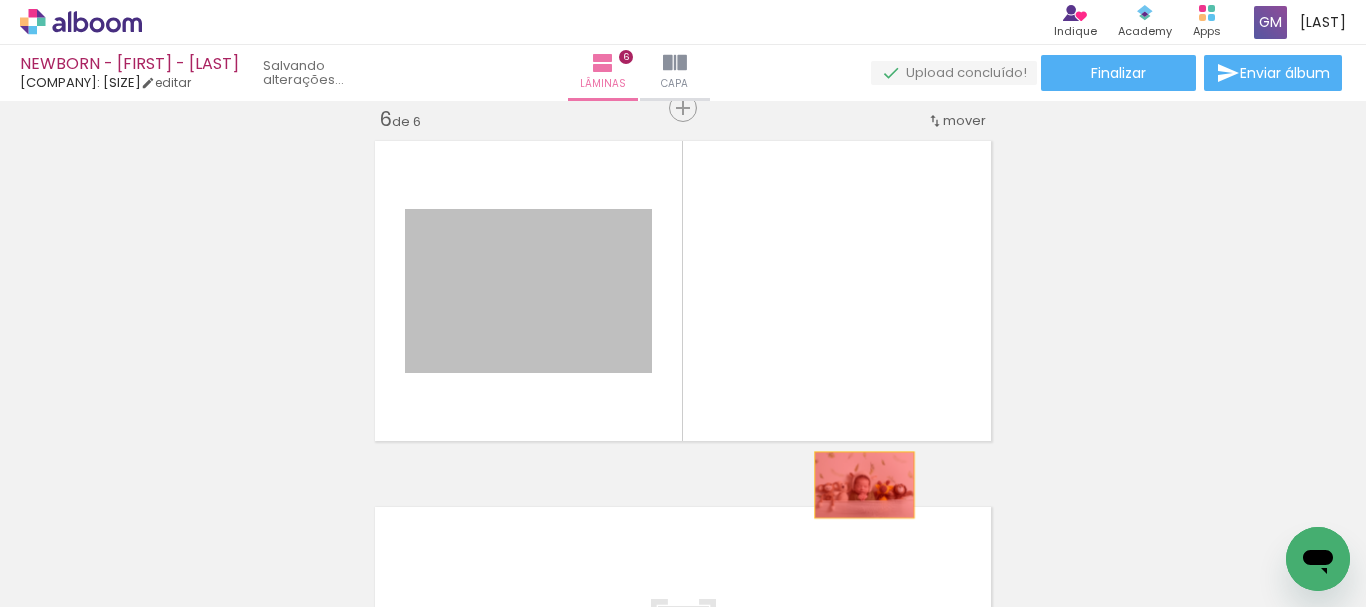 drag, startPoint x: 627, startPoint y: 333, endPoint x: 853, endPoint y: 489, distance: 274.61246 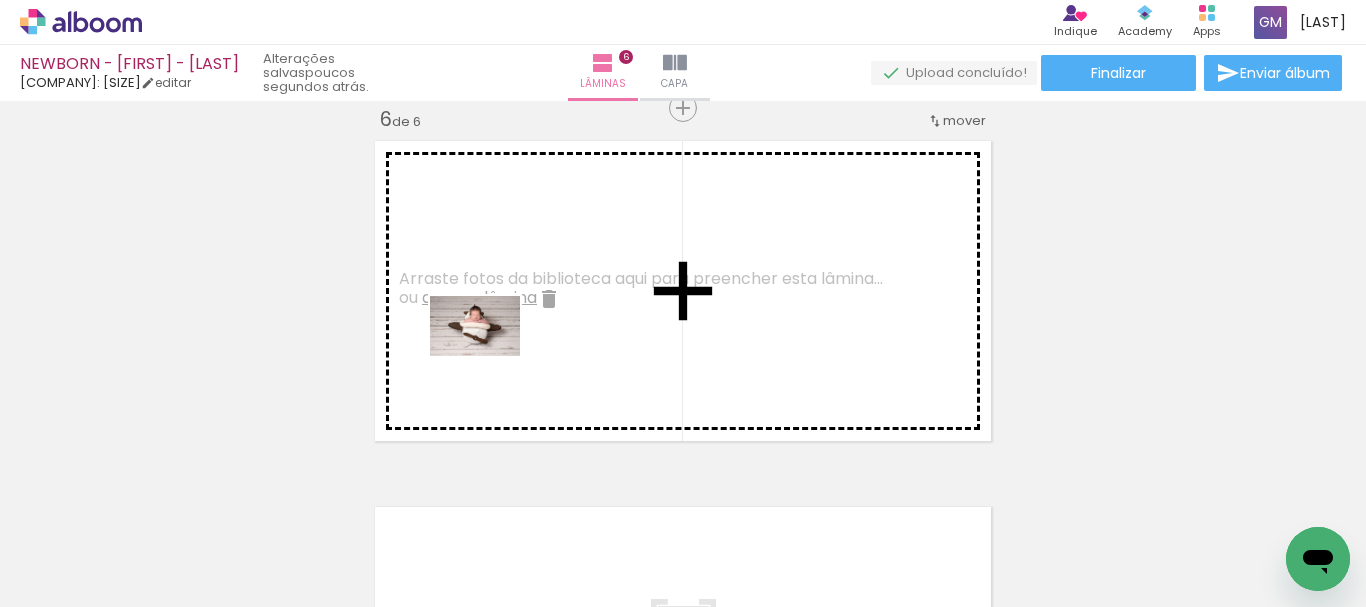 drag, startPoint x: 407, startPoint y: 546, endPoint x: 532, endPoint y: 517, distance: 128.31992 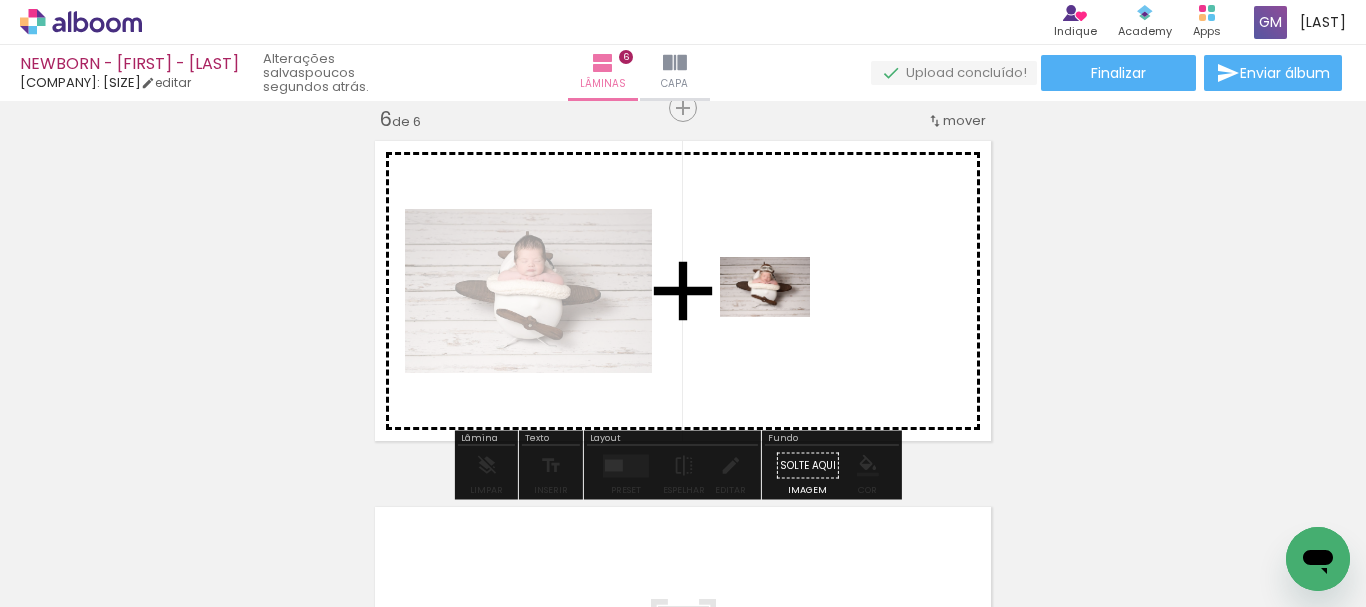drag, startPoint x: 517, startPoint y: 539, endPoint x: 780, endPoint y: 317, distance: 344.17 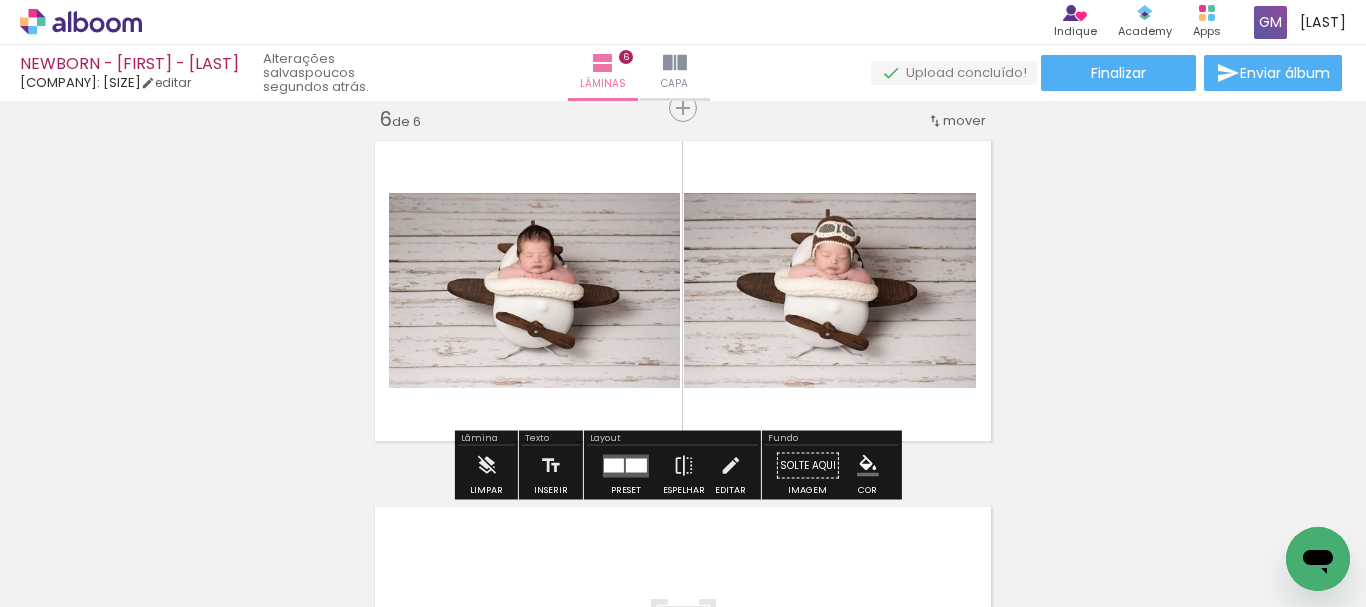 click at bounding box center (626, 466) 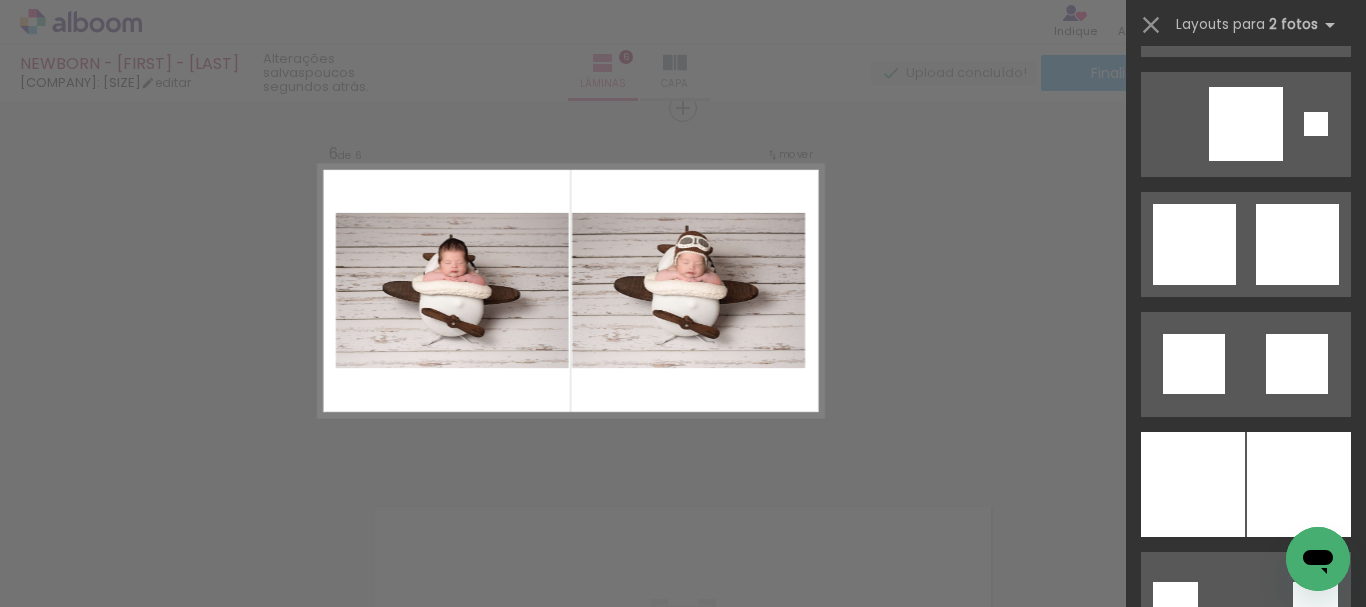 scroll, scrollTop: 4931, scrollLeft: 0, axis: vertical 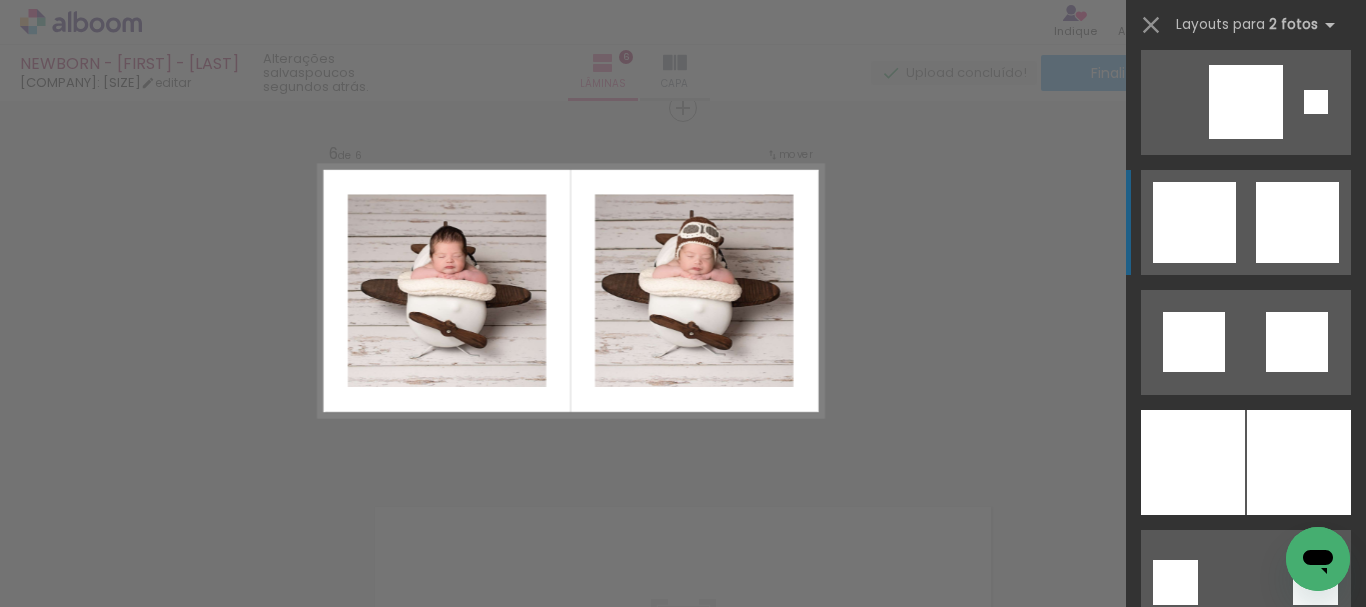 click at bounding box center (1297, -378) 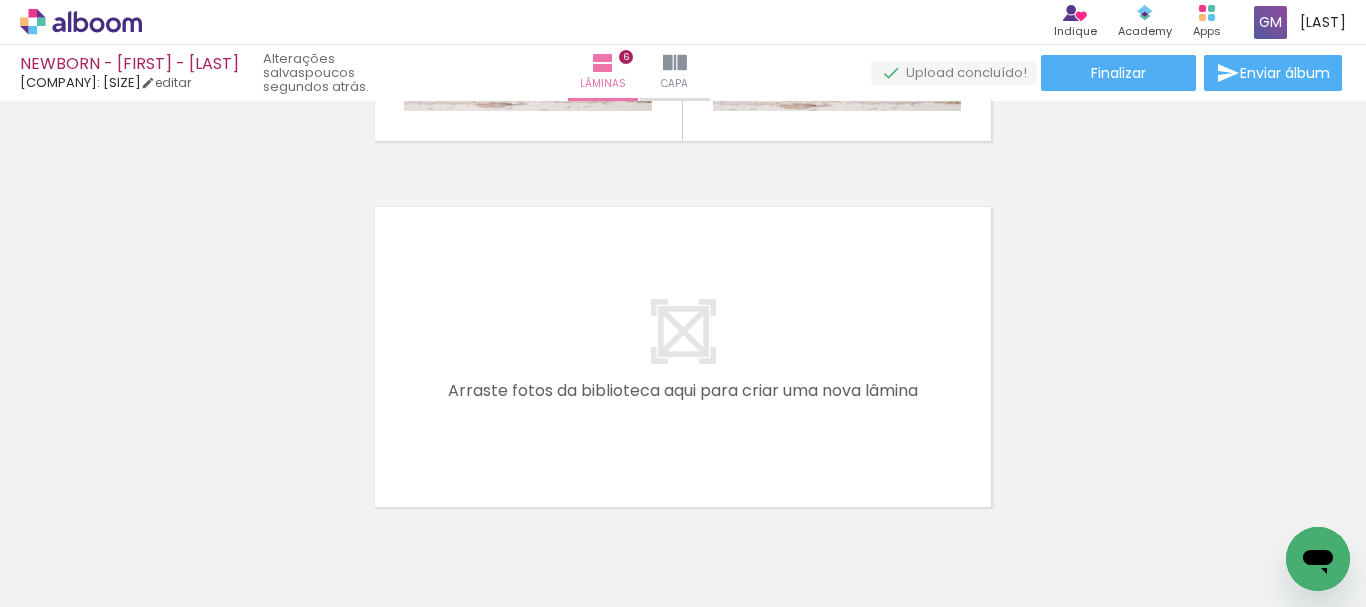 scroll, scrollTop: 2259, scrollLeft: 0, axis: vertical 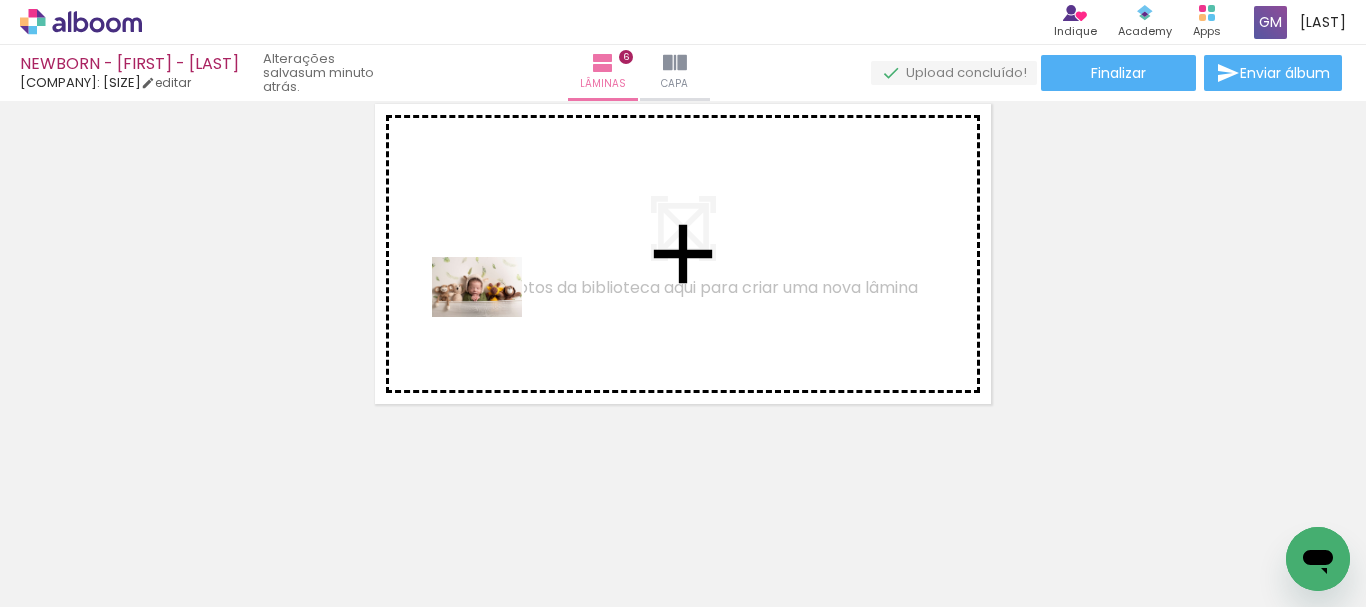 drag, startPoint x: 305, startPoint y: 541, endPoint x: 495, endPoint y: 313, distance: 296.7895 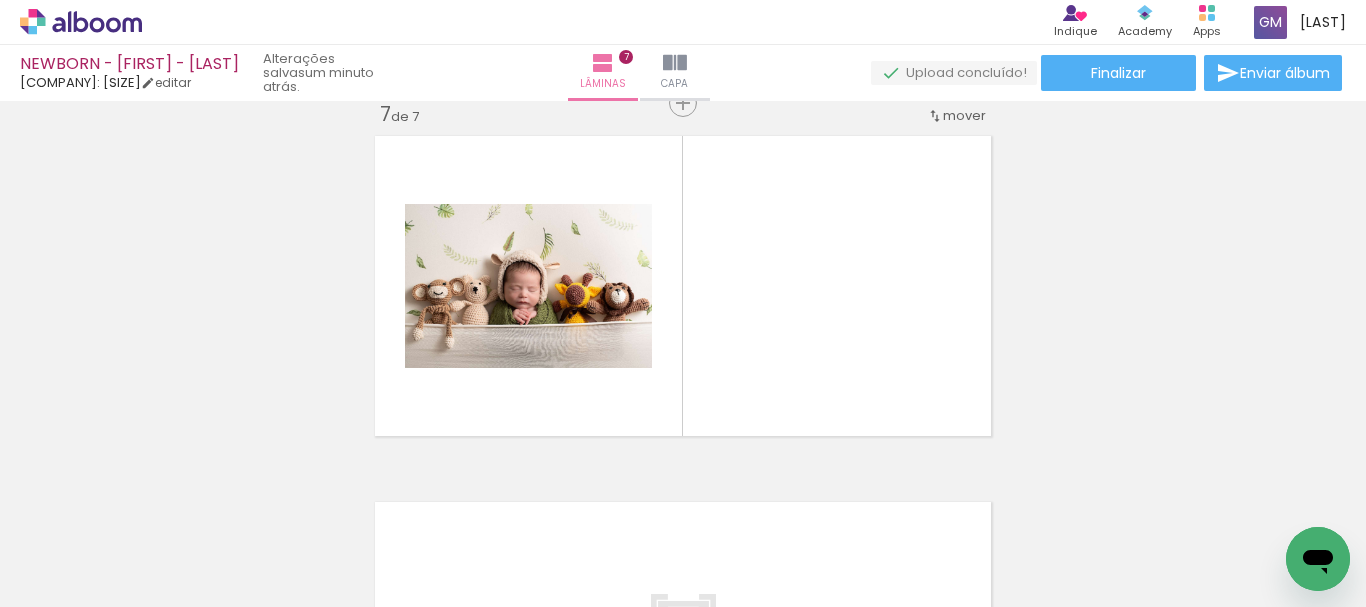 scroll, scrollTop: 2222, scrollLeft: 0, axis: vertical 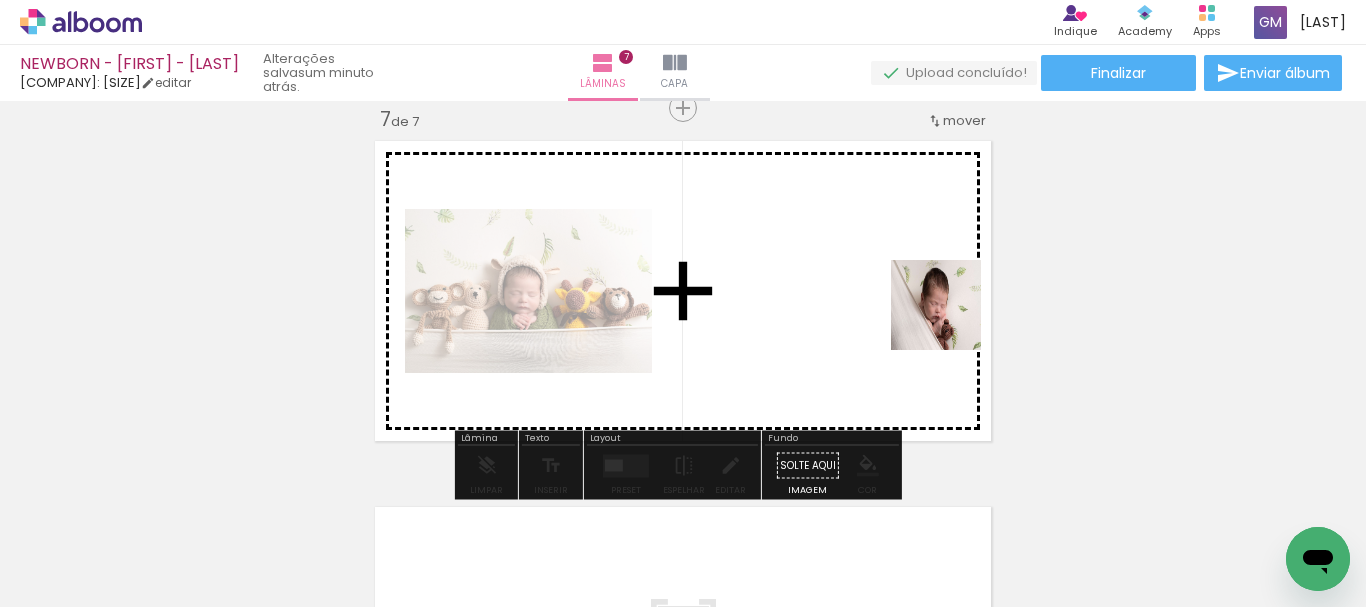 drag, startPoint x: 1182, startPoint y: 563, endPoint x: 941, endPoint y: 309, distance: 350.13855 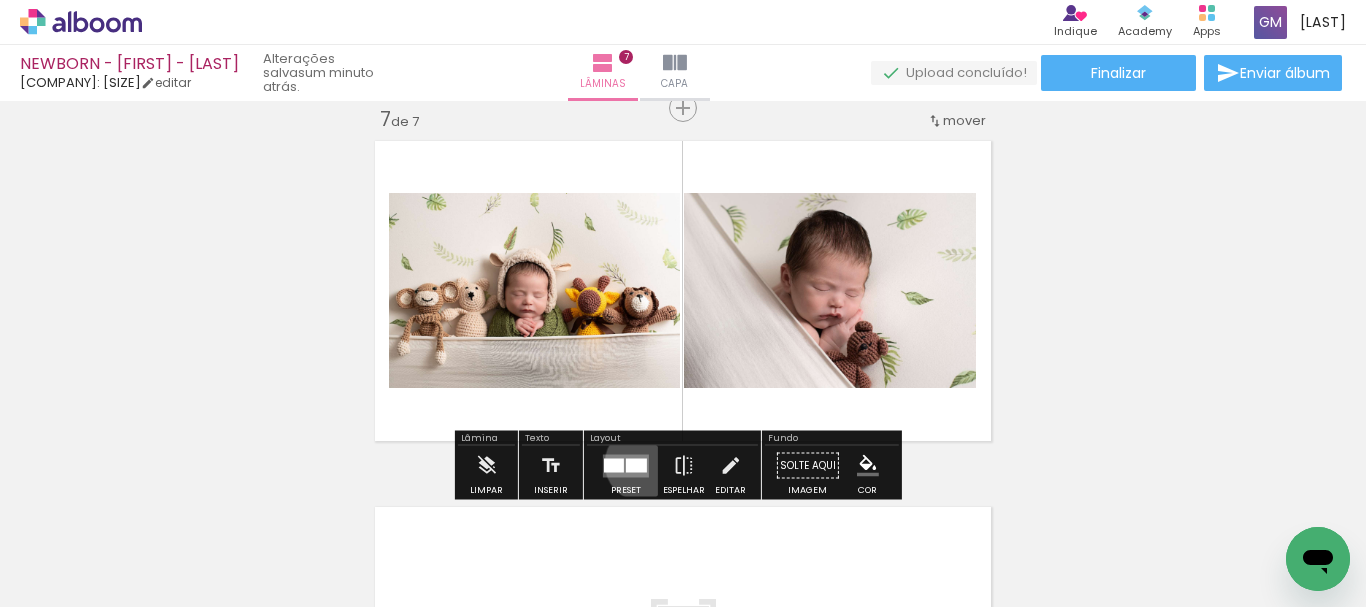 click at bounding box center [636, 465] 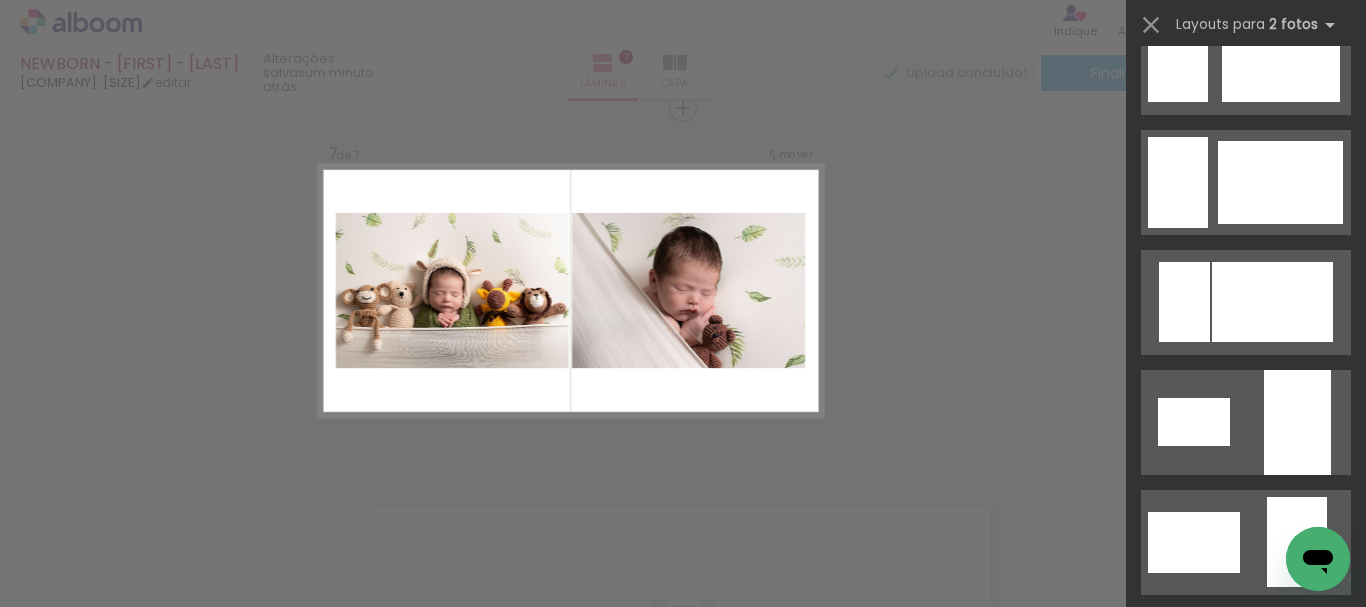 scroll, scrollTop: 3215, scrollLeft: 0, axis: vertical 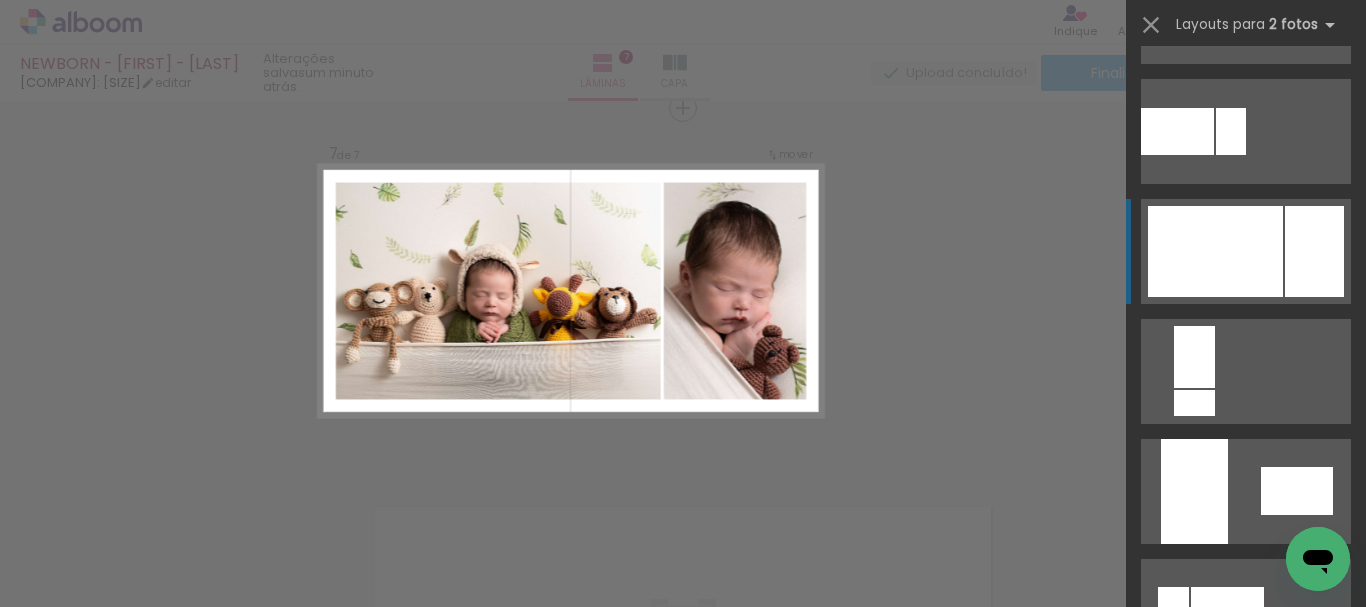 click at bounding box center [1227, 611] 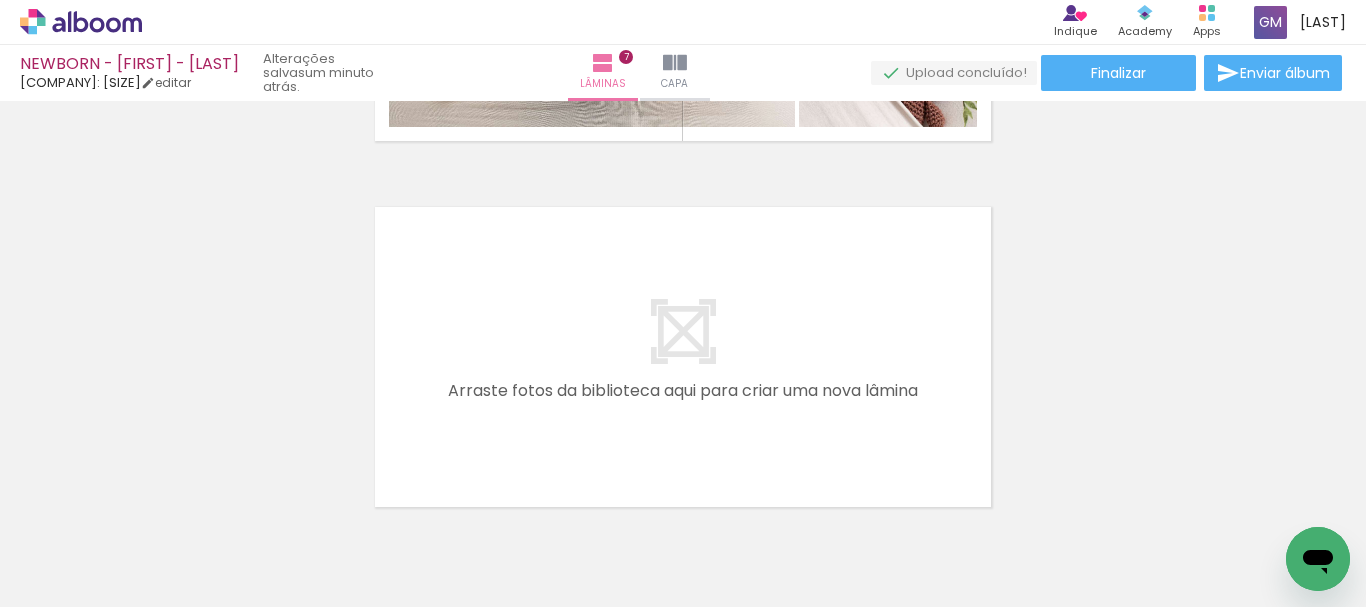 scroll, scrollTop: 2622, scrollLeft: 0, axis: vertical 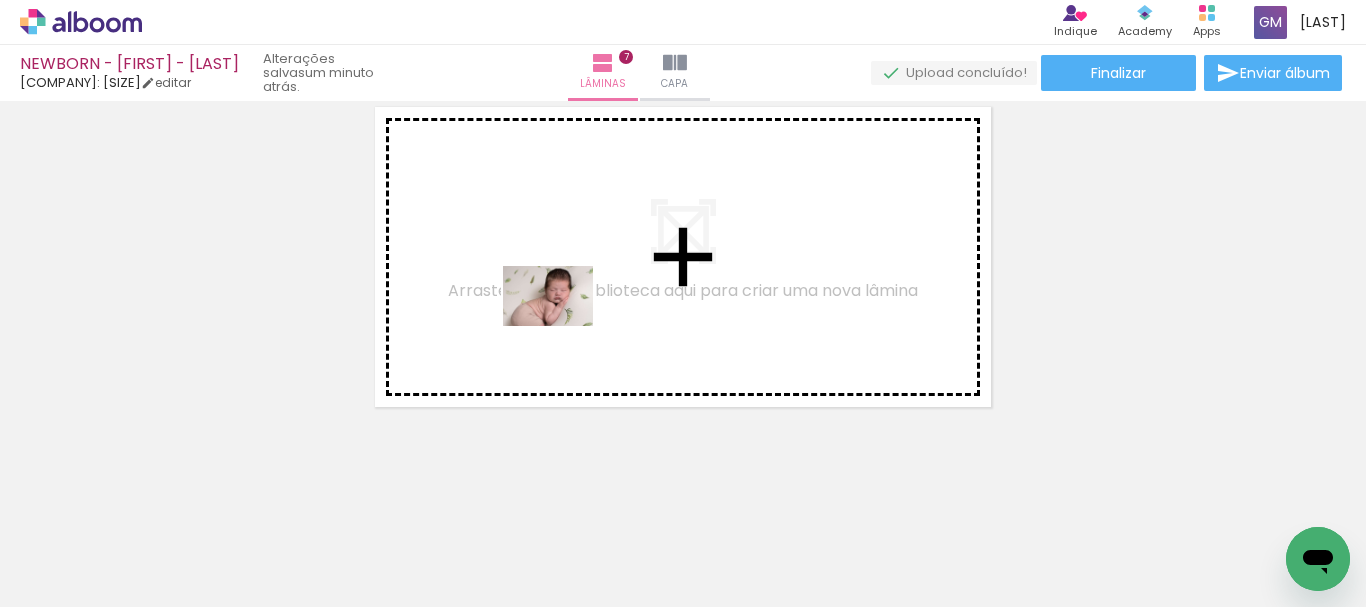 drag, startPoint x: 612, startPoint y: 561, endPoint x: 563, endPoint y: 326, distance: 240.05415 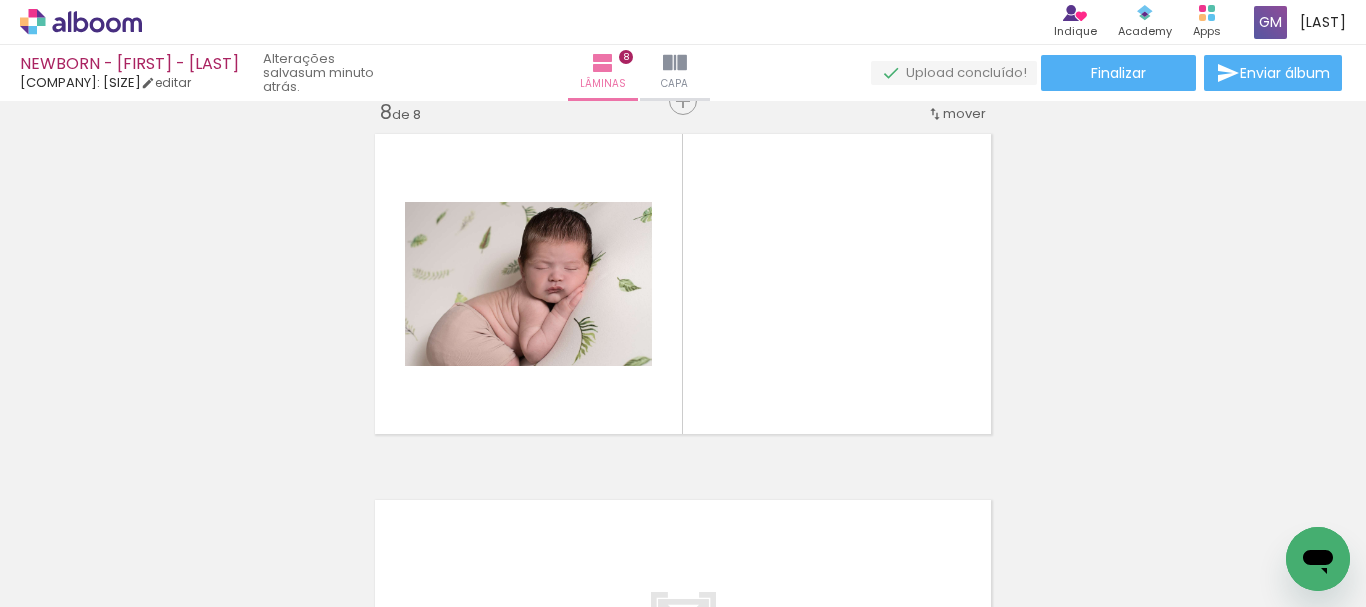 scroll, scrollTop: 2588, scrollLeft: 0, axis: vertical 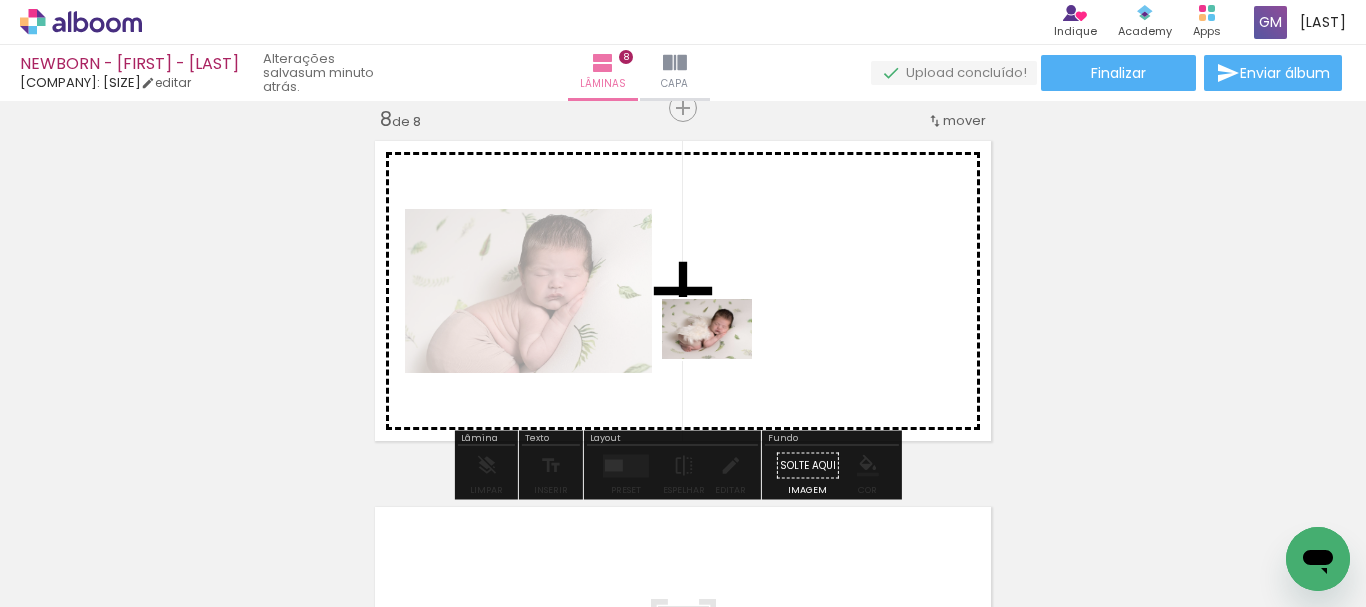 drag, startPoint x: 741, startPoint y: 545, endPoint x: 722, endPoint y: 359, distance: 186.96791 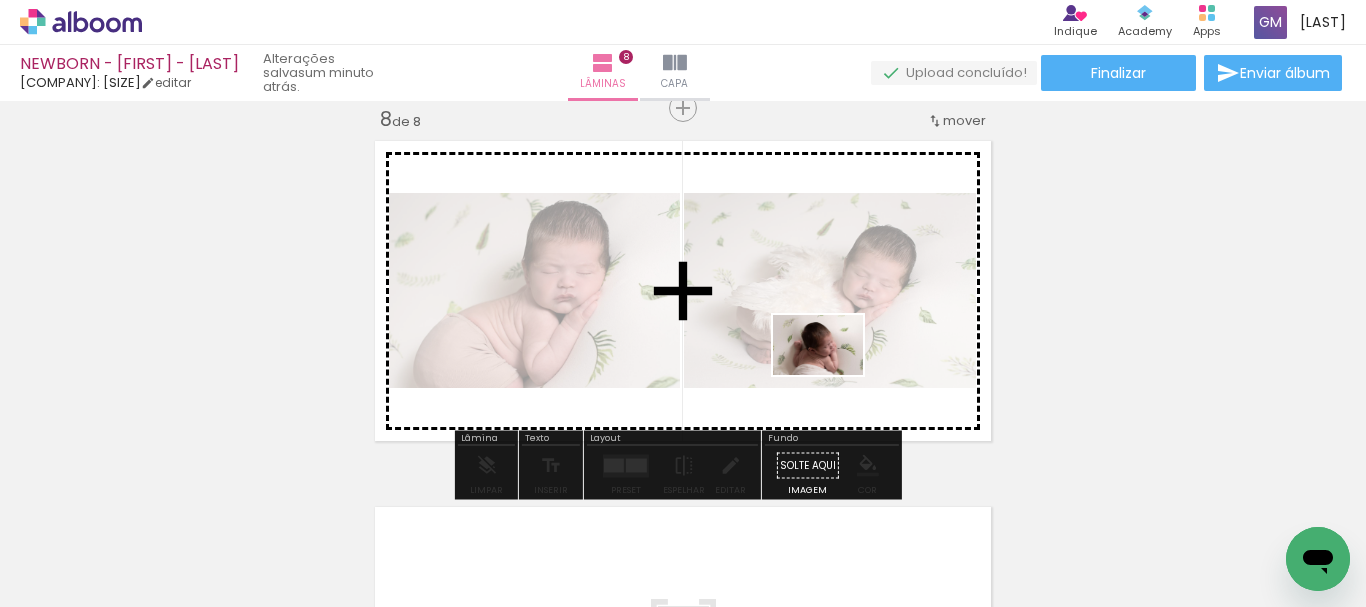 drag, startPoint x: 856, startPoint y: 487, endPoint x: 955, endPoint y: 517, distance: 103.44564 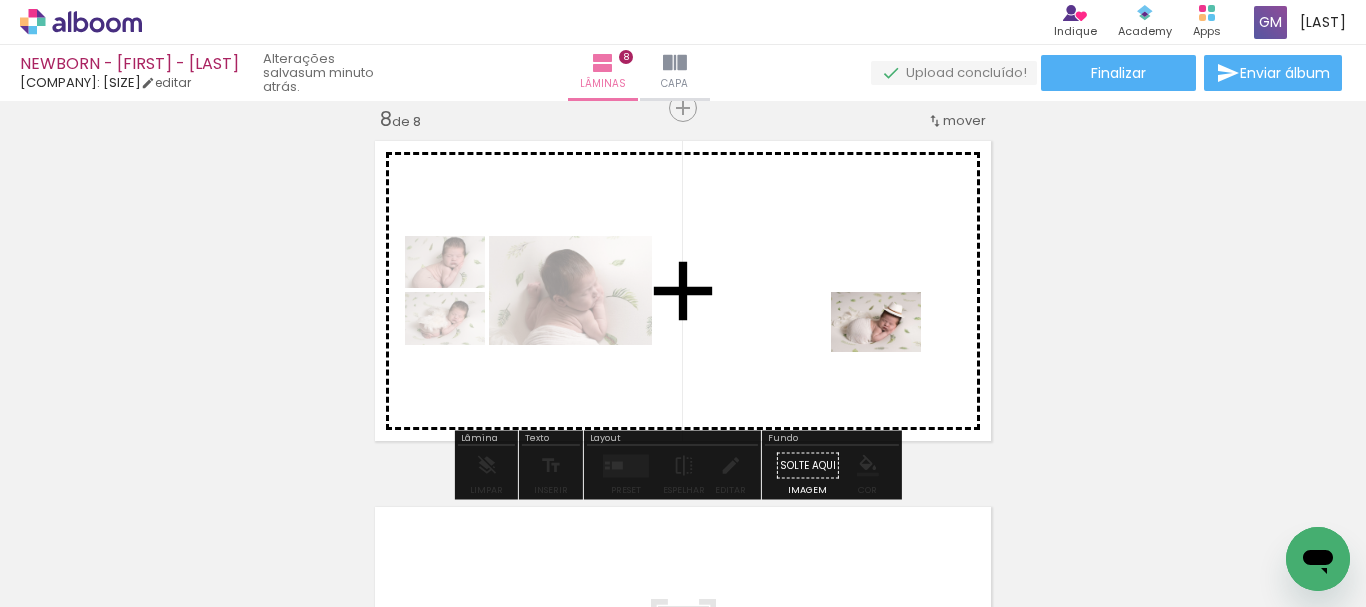 drag, startPoint x: 956, startPoint y: 560, endPoint x: 891, endPoint y: 352, distance: 217.91971 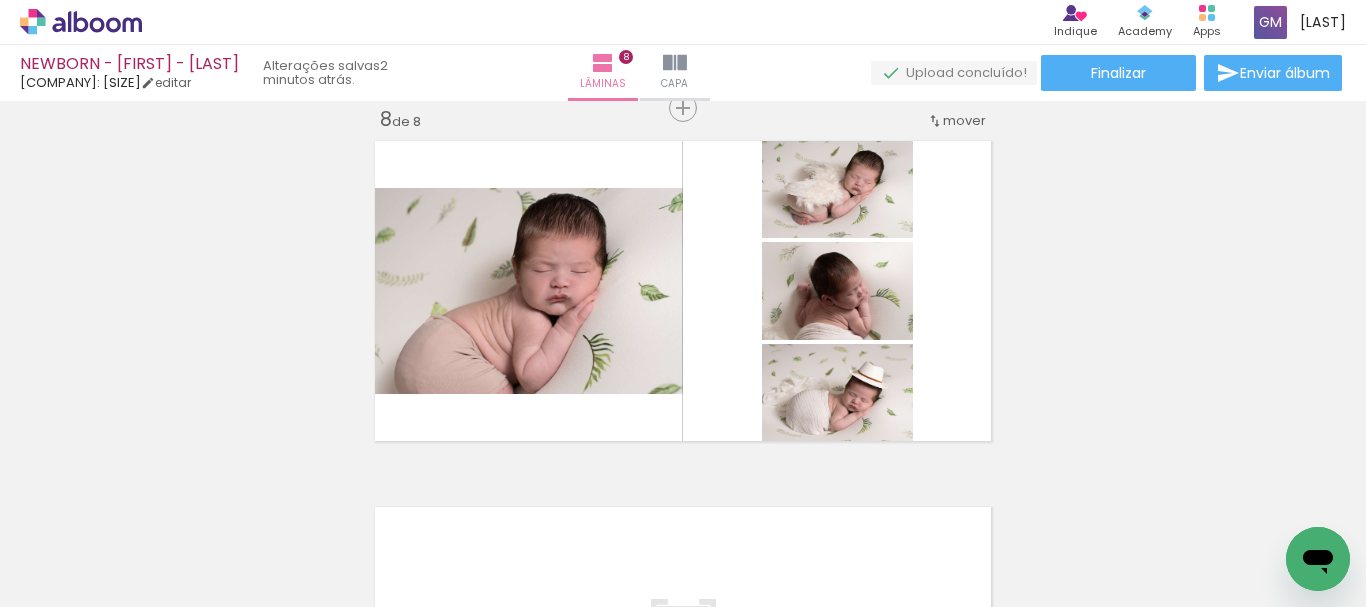 scroll, scrollTop: 2462, scrollLeft: 0, axis: vertical 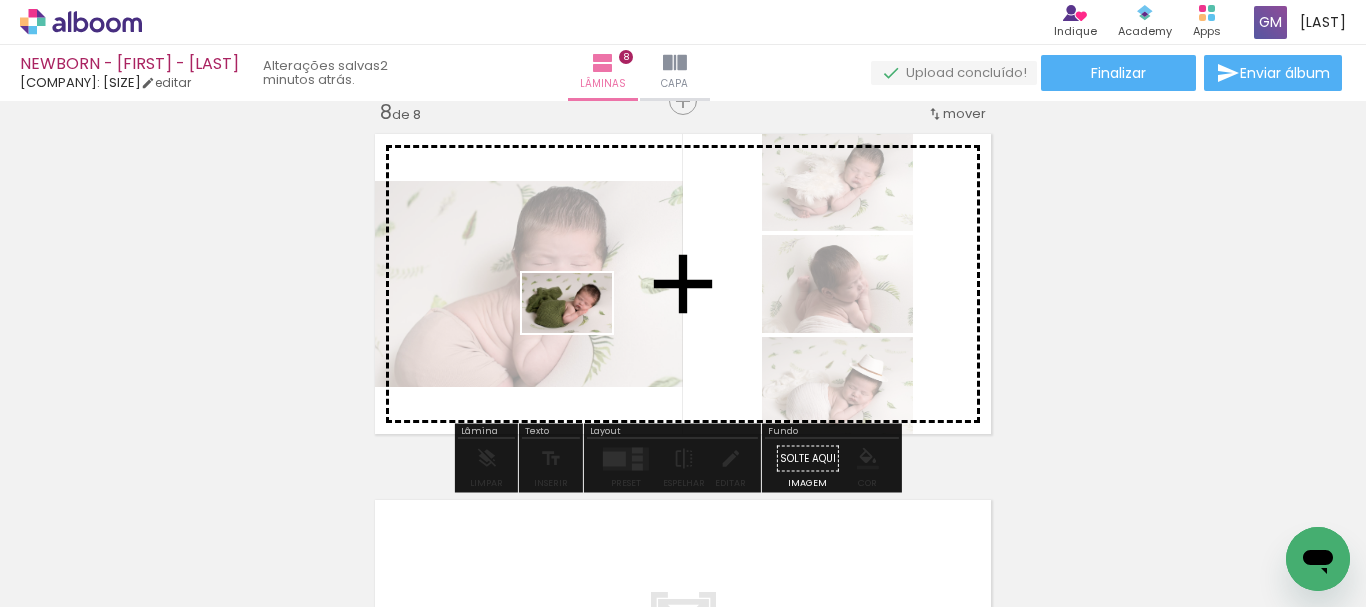 drag, startPoint x: 1014, startPoint y: 544, endPoint x: 582, endPoint y: 333, distance: 480.77542 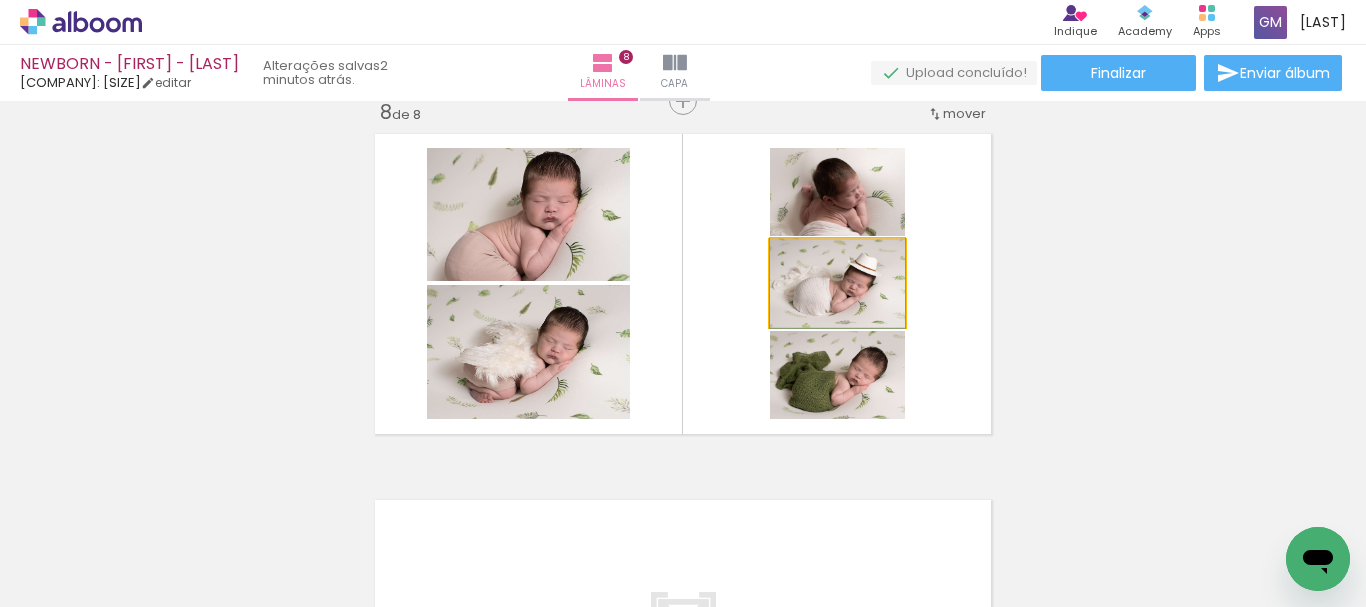 drag, startPoint x: 850, startPoint y: 274, endPoint x: 585, endPoint y: 219, distance: 270.64737 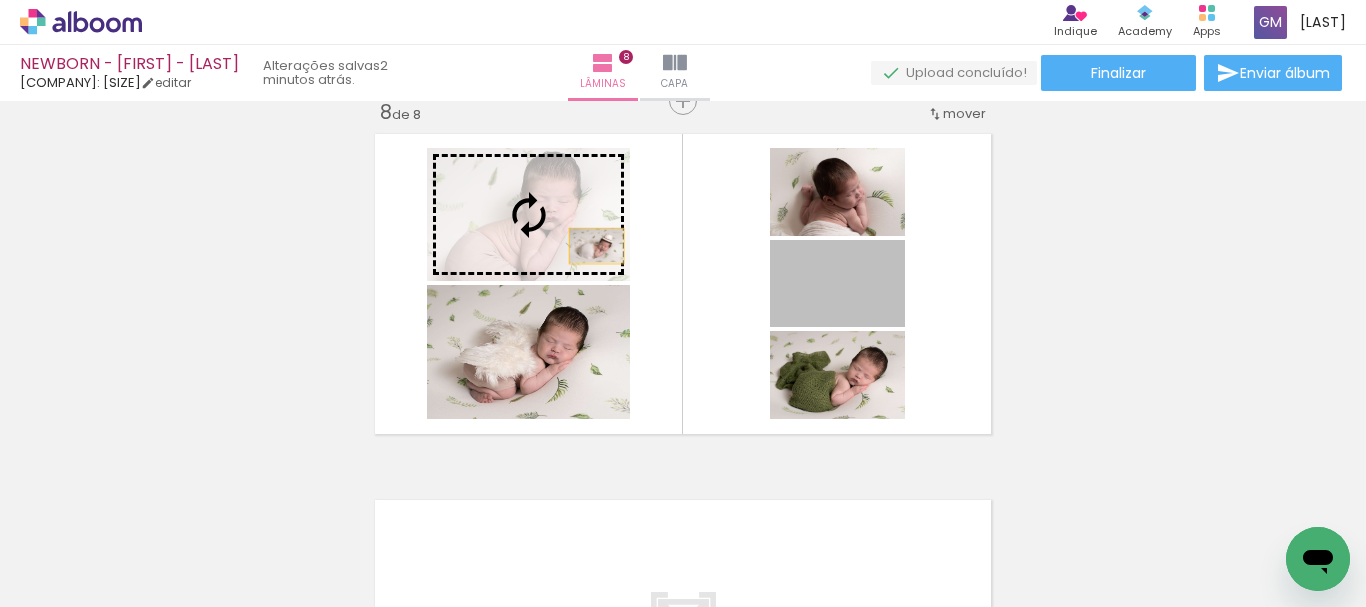 drag, startPoint x: 867, startPoint y: 303, endPoint x: 581, endPoint y: 241, distance: 292.64313 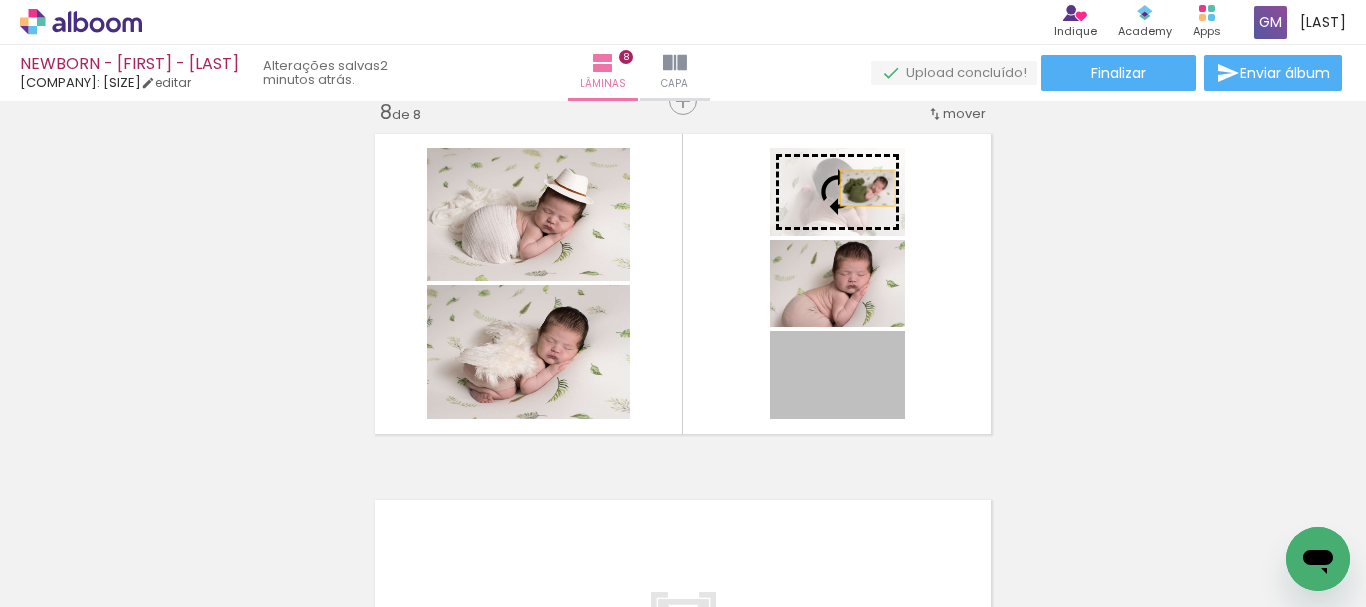 drag, startPoint x: 857, startPoint y: 402, endPoint x: 860, endPoint y: 188, distance: 214.02103 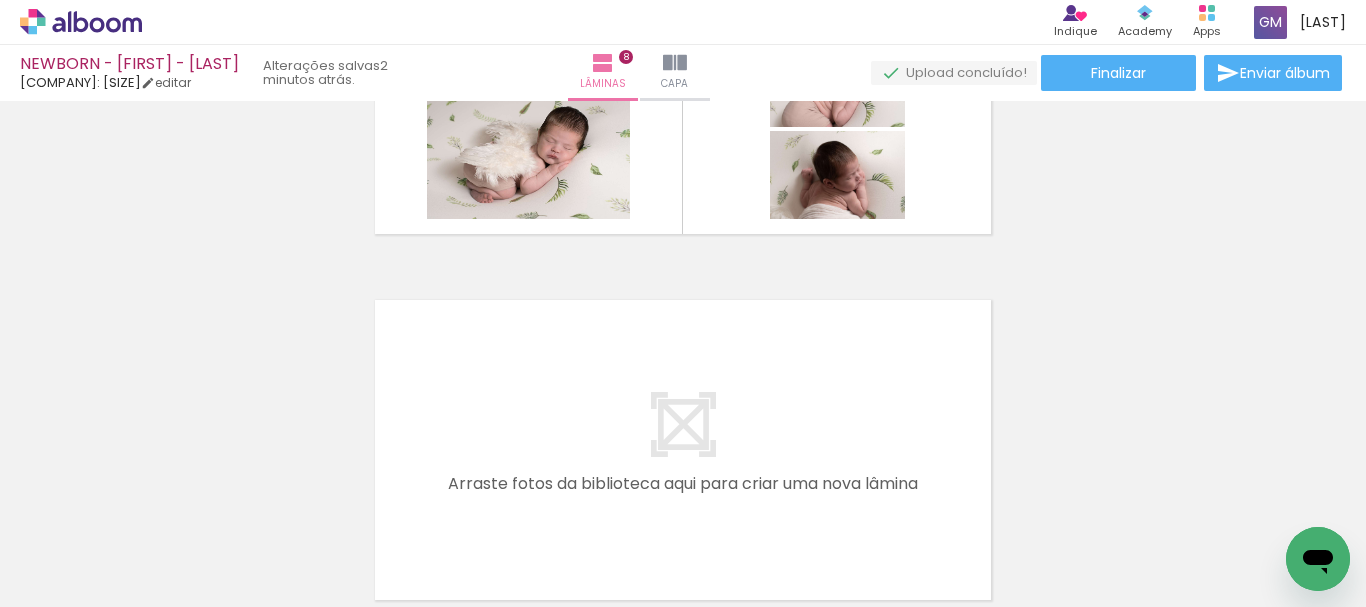 scroll, scrollTop: 2895, scrollLeft: 0, axis: vertical 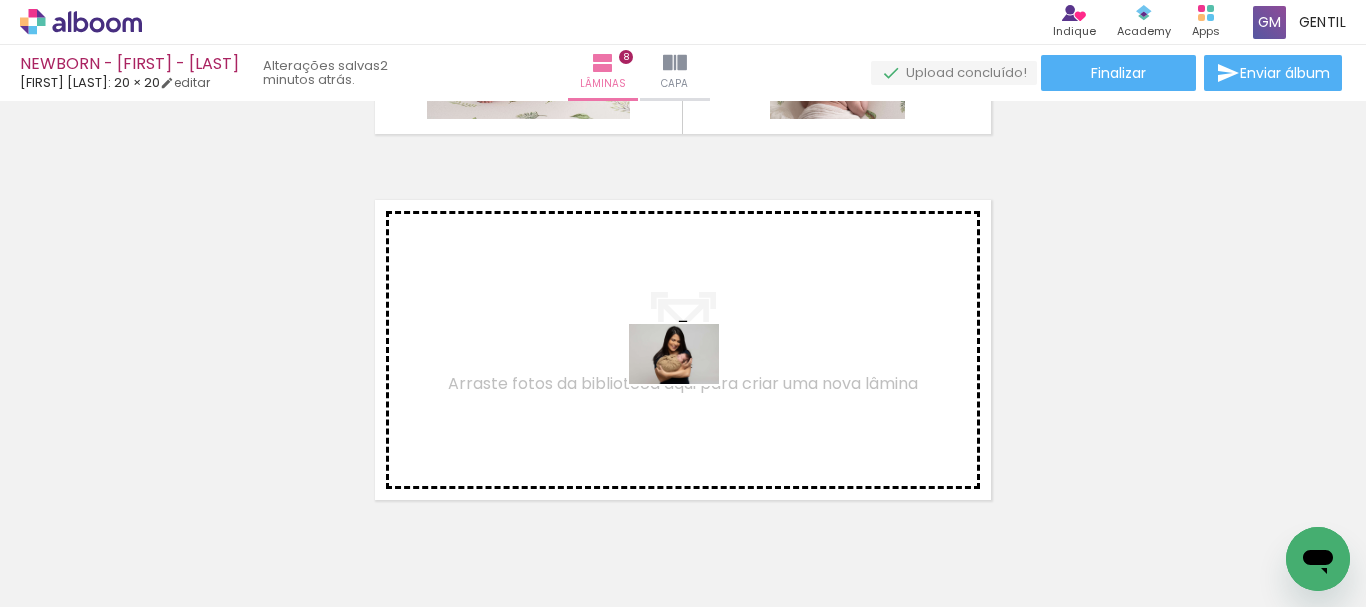 drag, startPoint x: 747, startPoint y: 553, endPoint x: 988, endPoint y: 498, distance: 247.19627 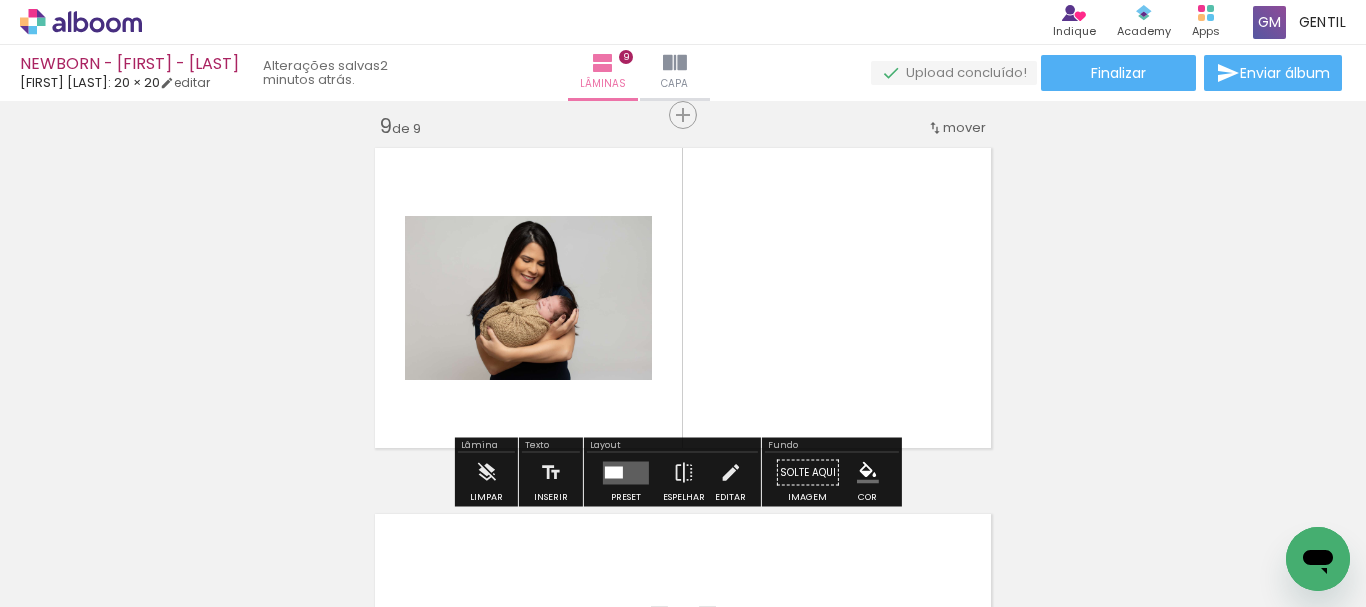 scroll, scrollTop: 2954, scrollLeft: 0, axis: vertical 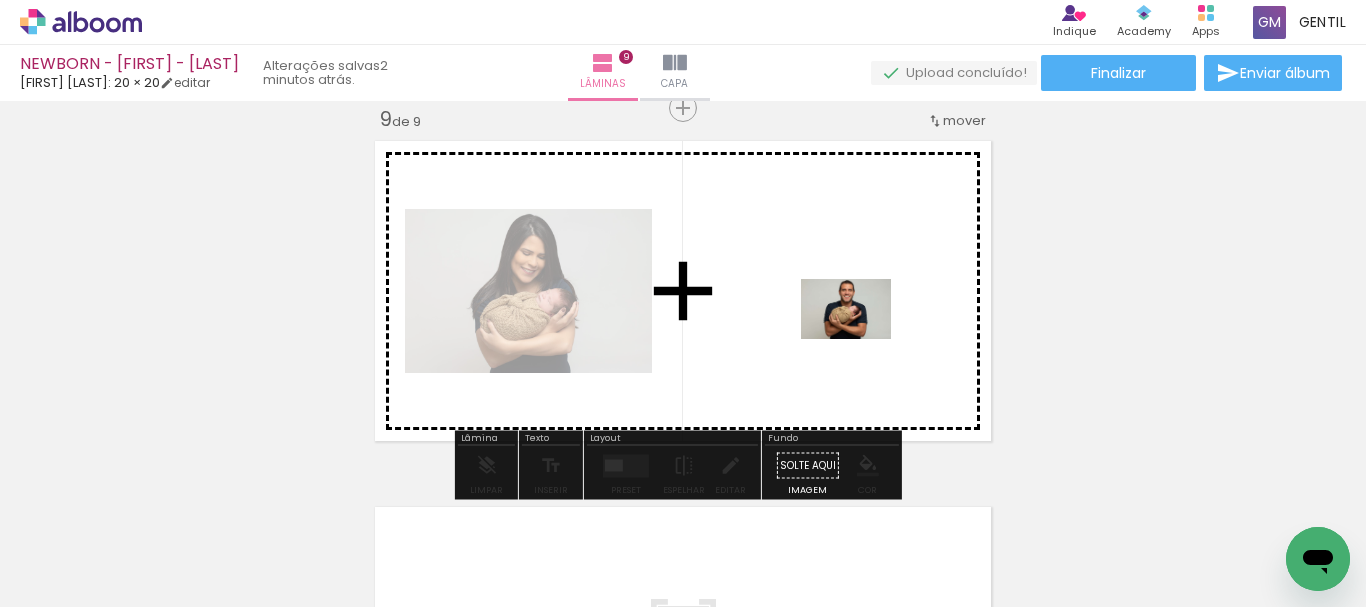 drag, startPoint x: 1059, startPoint y: 541, endPoint x: 951, endPoint y: 518, distance: 110.42192 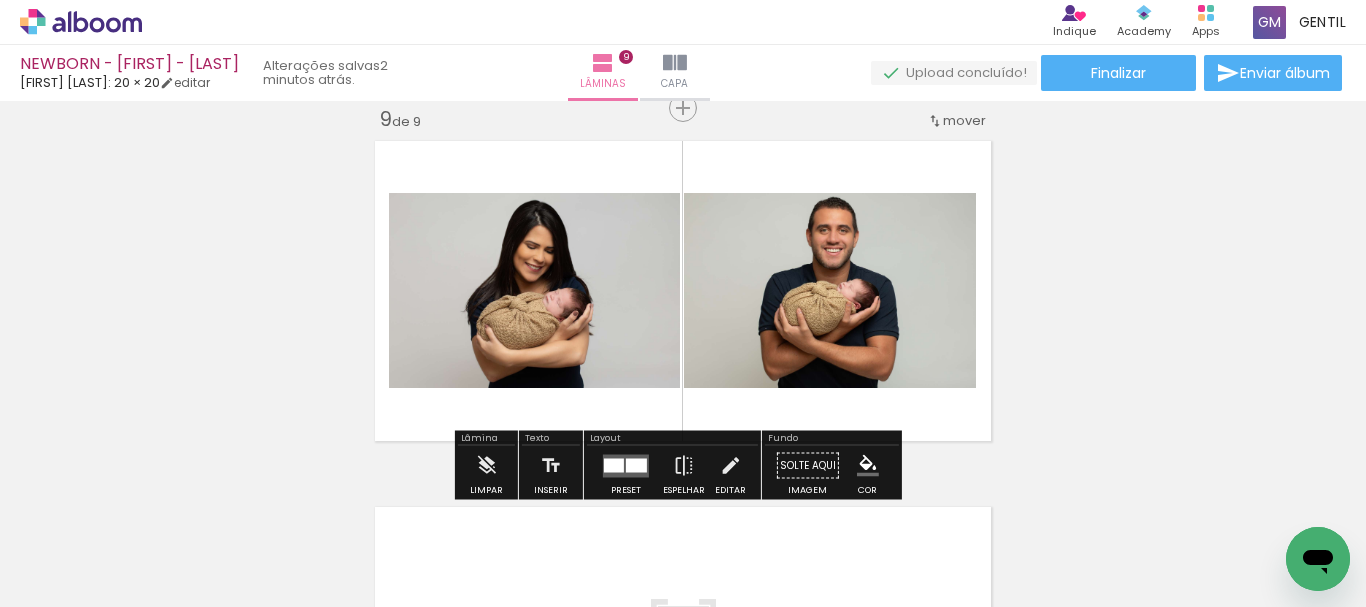 scroll, scrollTop: 0, scrollLeft: 2276, axis: horizontal 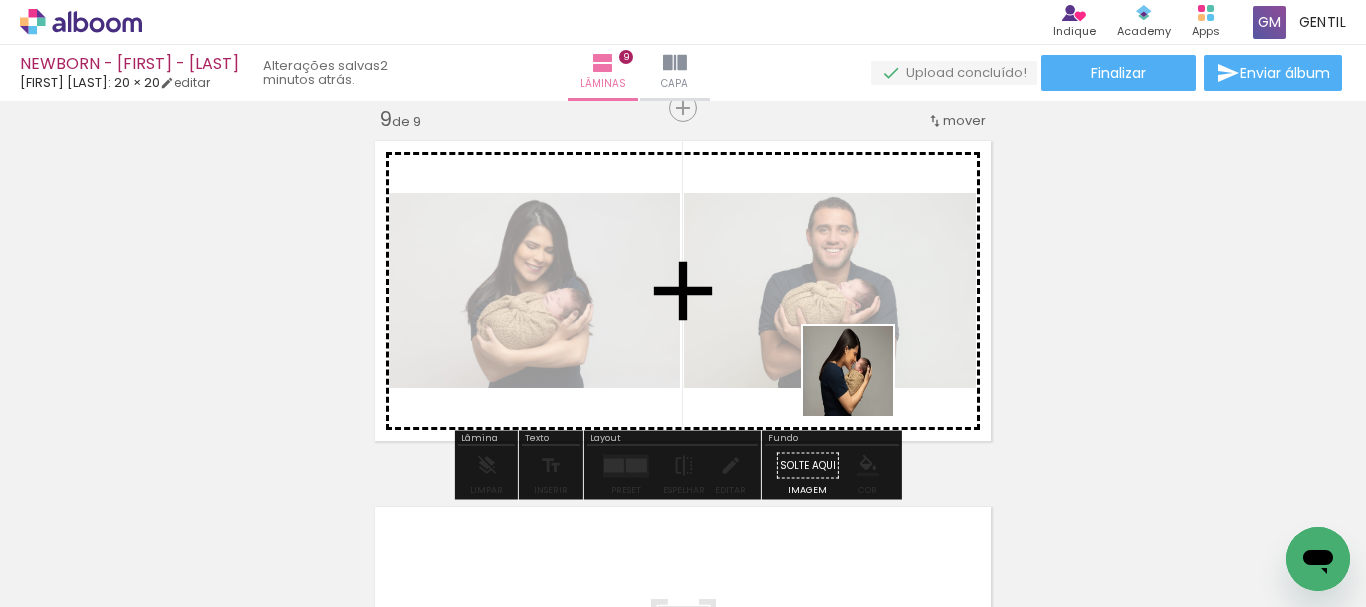 drag, startPoint x: 966, startPoint y: 540, endPoint x: 1053, endPoint y: 515, distance: 90.52071 